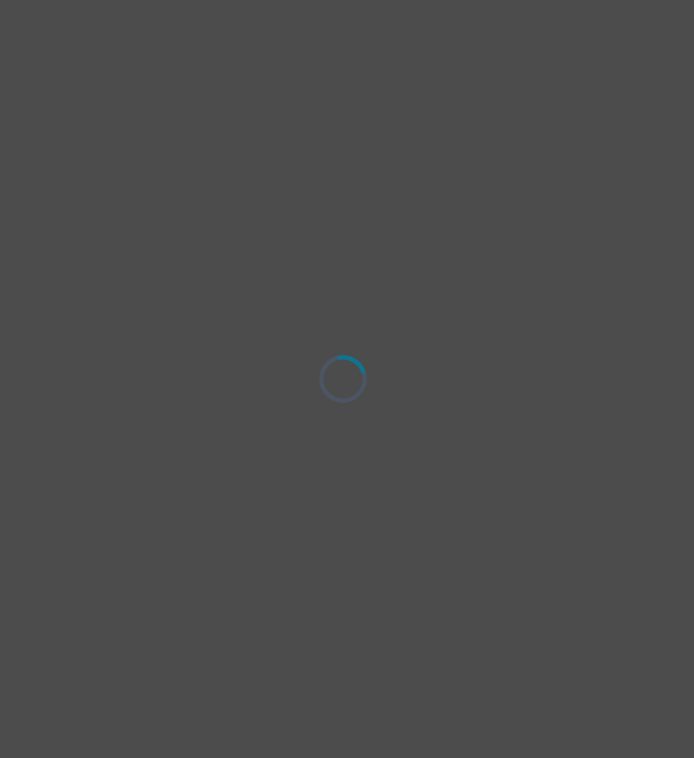 scroll, scrollTop: 0, scrollLeft: 0, axis: both 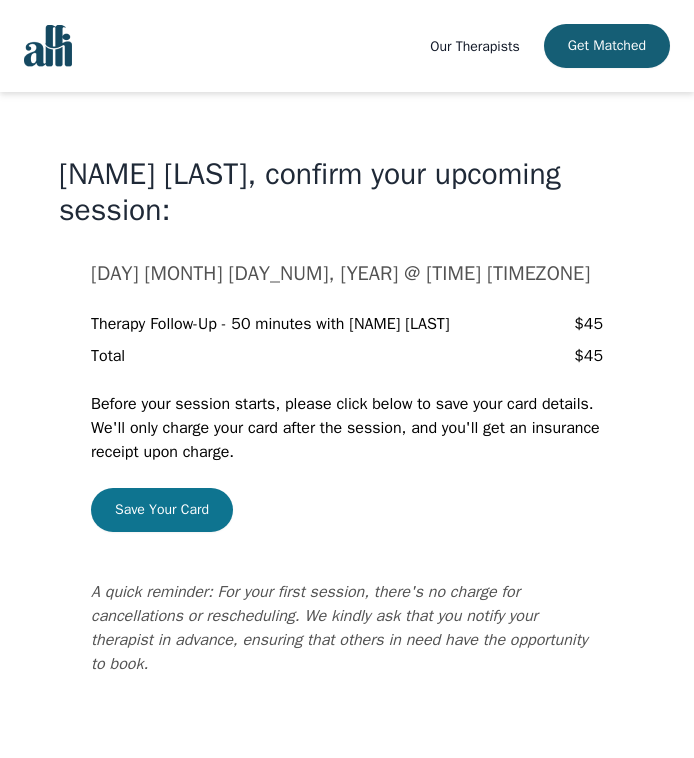 click on "Save Your Card" at bounding box center [162, 510] 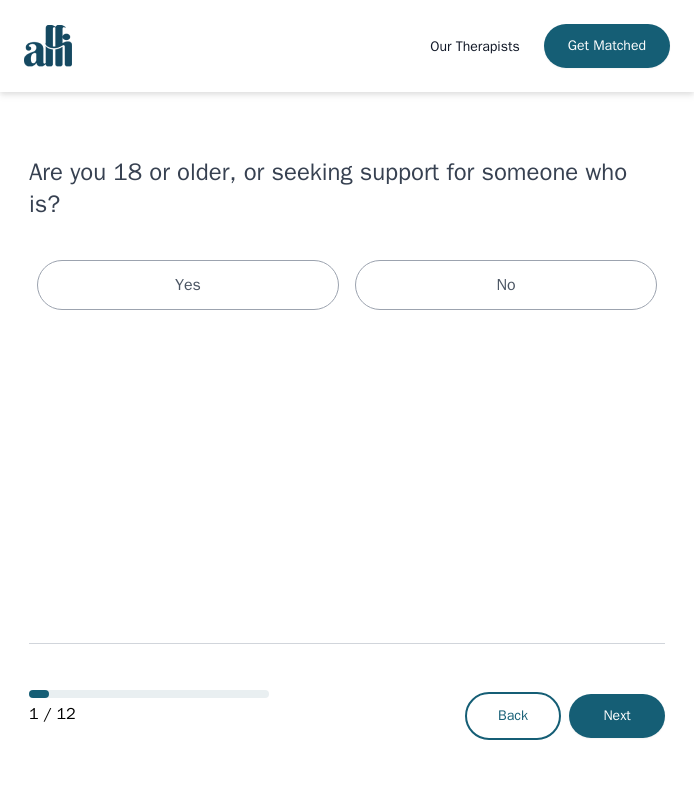 scroll, scrollTop: 0, scrollLeft: 0, axis: both 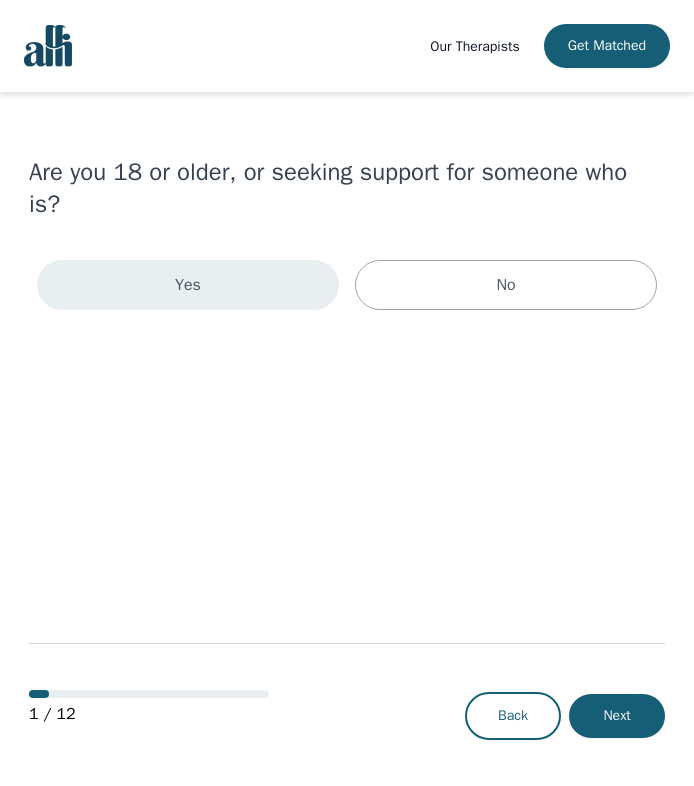 click on "Yes" at bounding box center [188, 285] 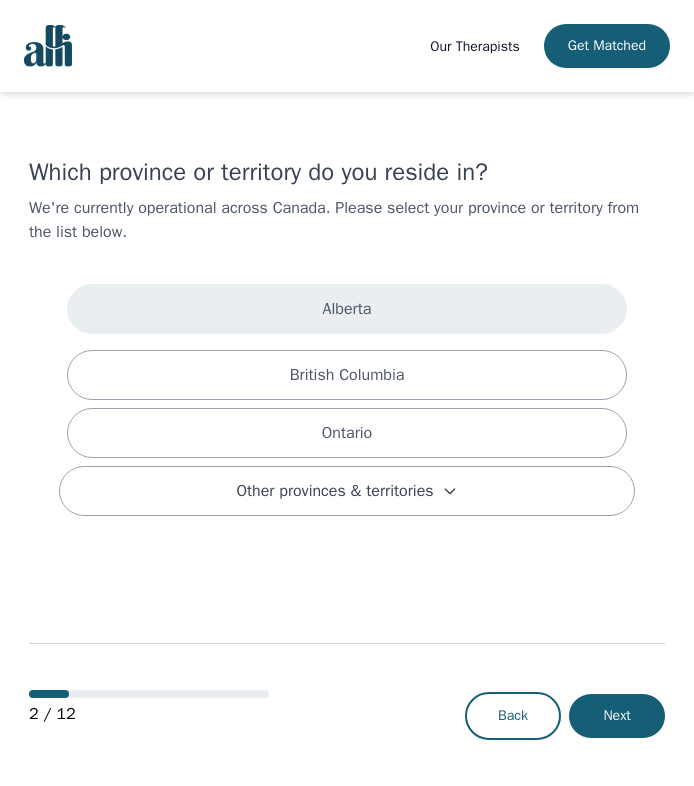click on "Alberta" at bounding box center (347, 309) 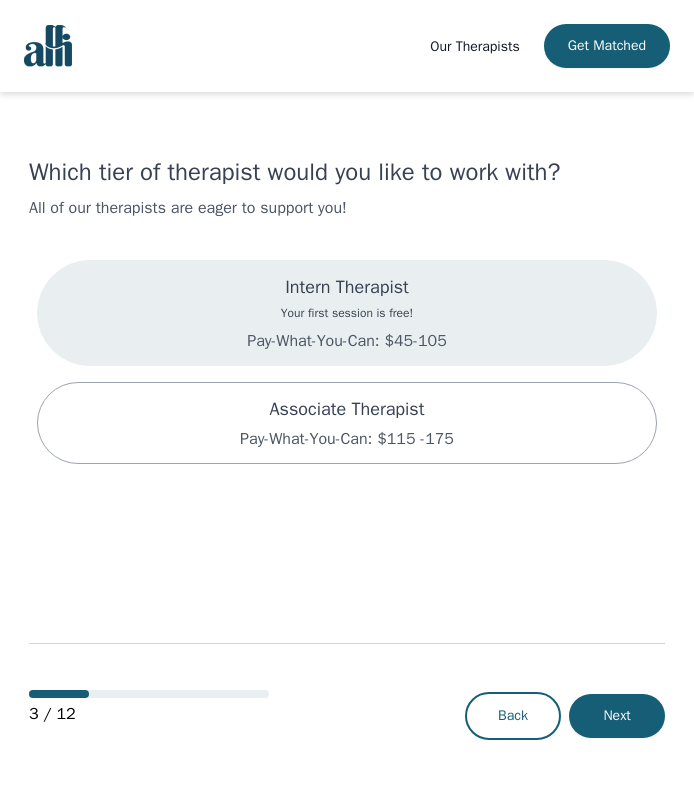 click on "Intern Therapist Your first session is free! Pay-What-You-Can: $45-105" at bounding box center (347, 313) 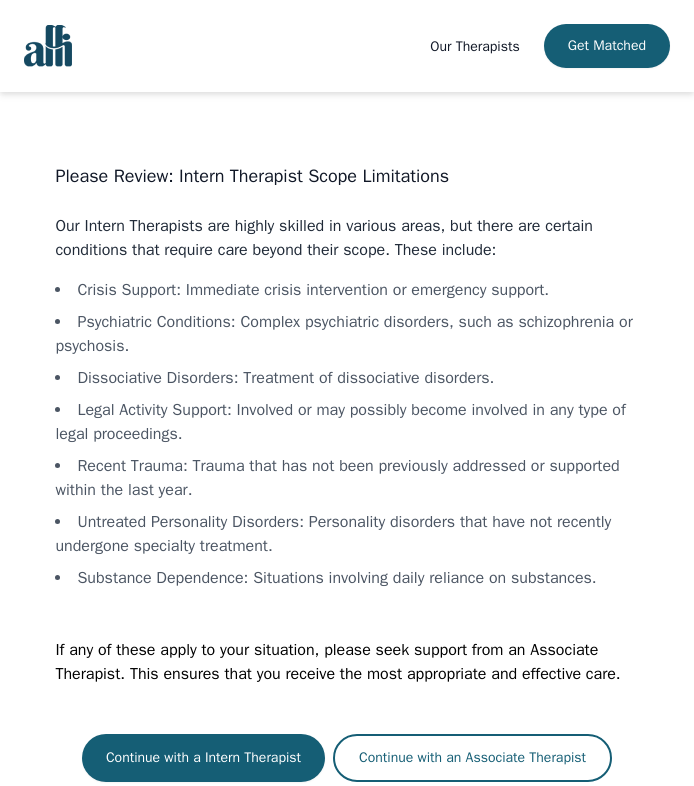 scroll, scrollTop: 22, scrollLeft: 0, axis: vertical 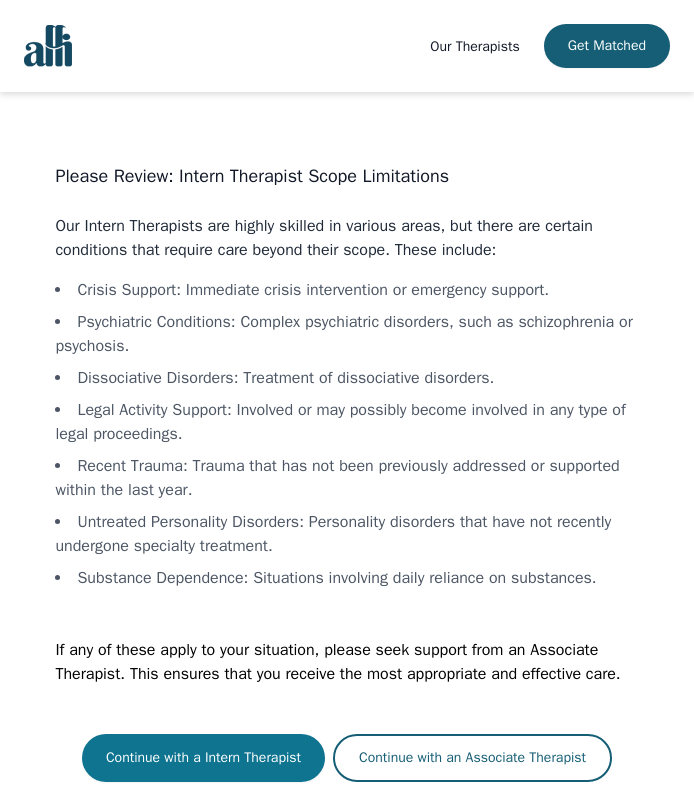 click on "Continue with a Intern Therapist" at bounding box center [203, 758] 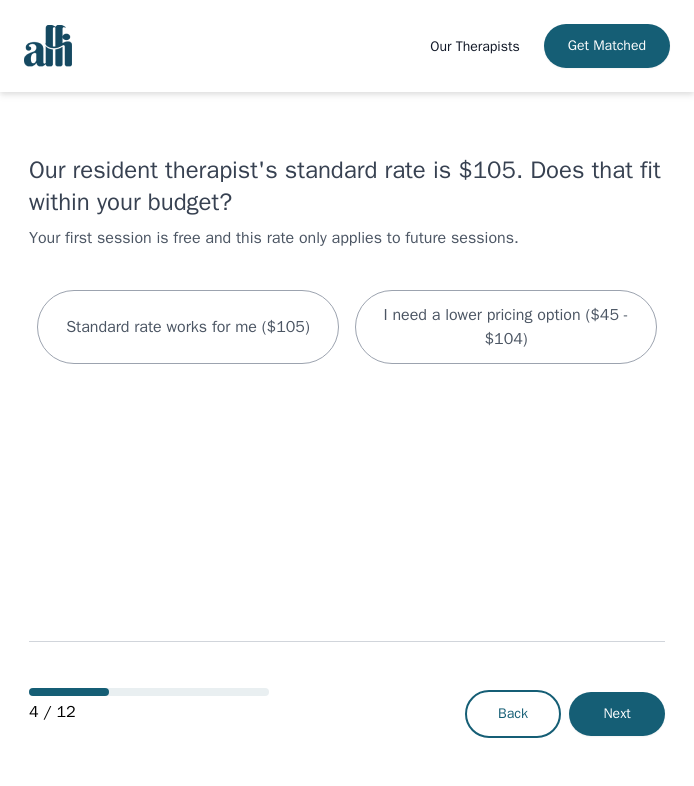 scroll, scrollTop: 0, scrollLeft: 0, axis: both 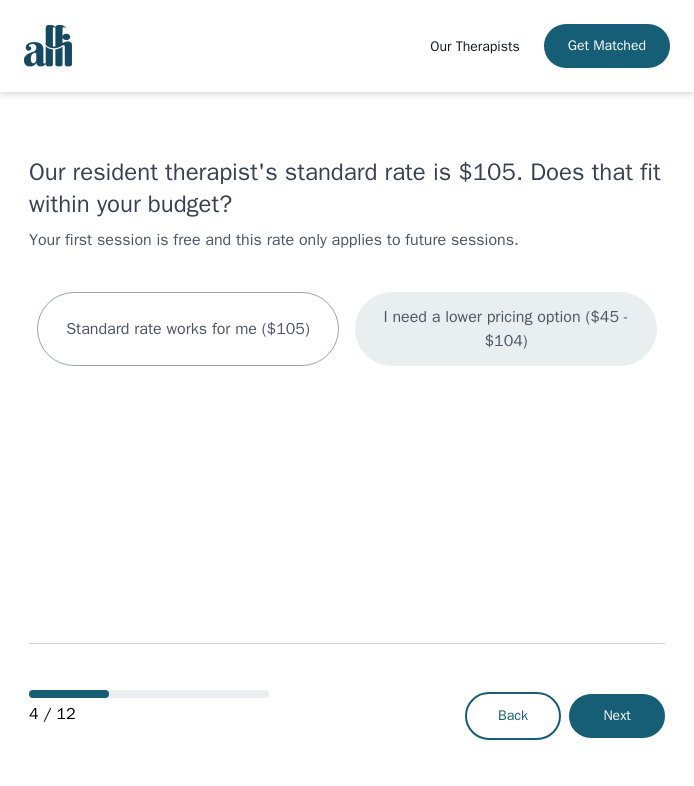 click on "I need a lower pricing option ($45 - $104)" at bounding box center (188, 329) 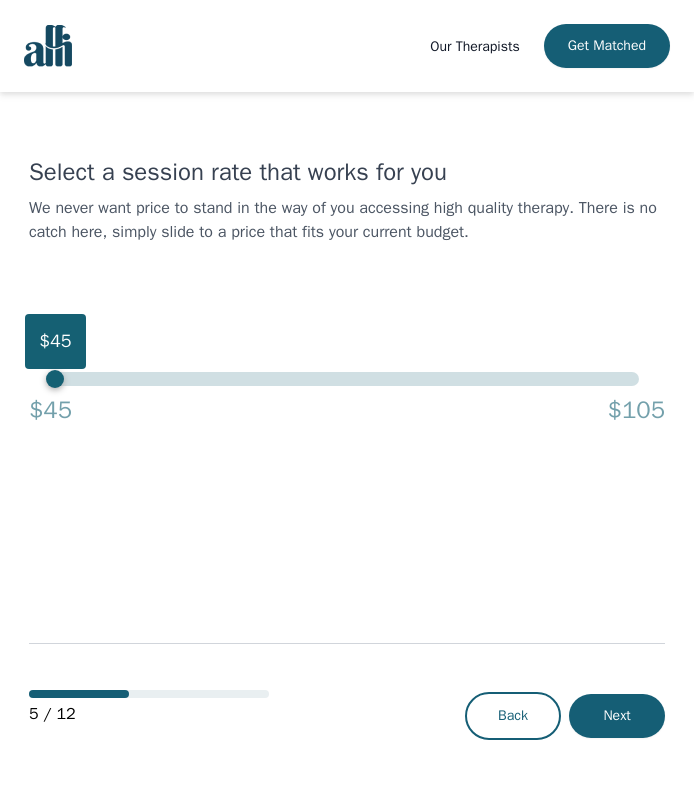 drag, startPoint x: 643, startPoint y: 381, endPoint x: 27, endPoint y: 382, distance: 616.0008 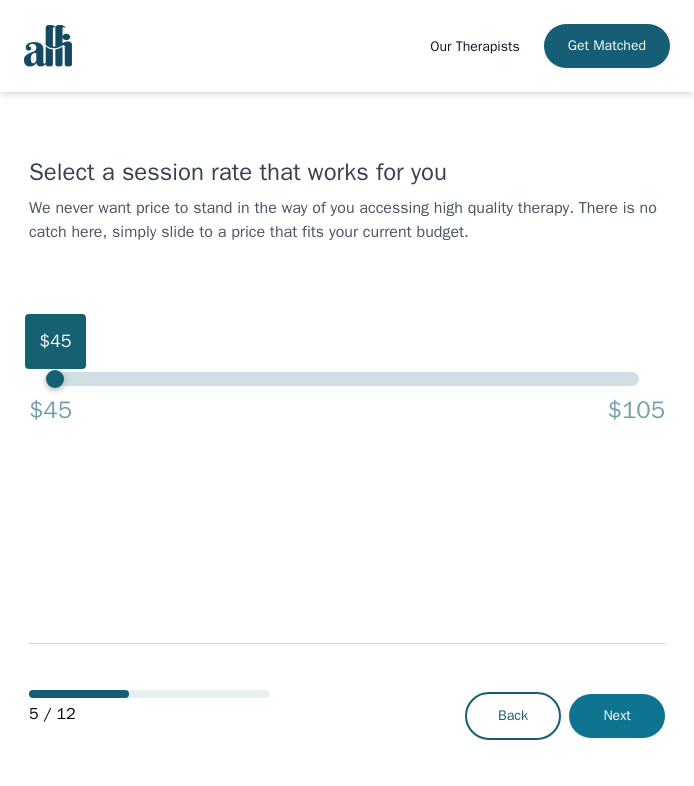 click on "Next" at bounding box center [617, 716] 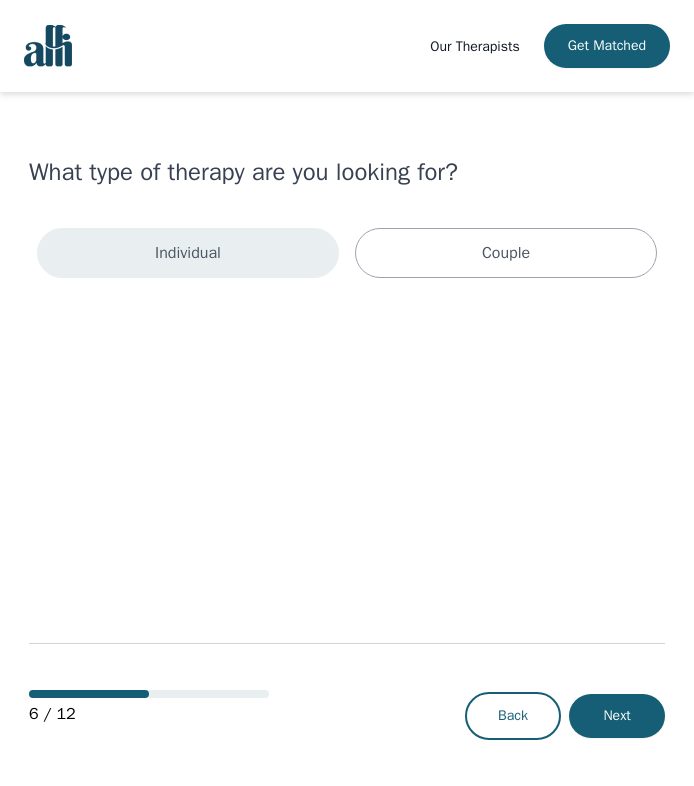click on "Individual" at bounding box center (188, 253) 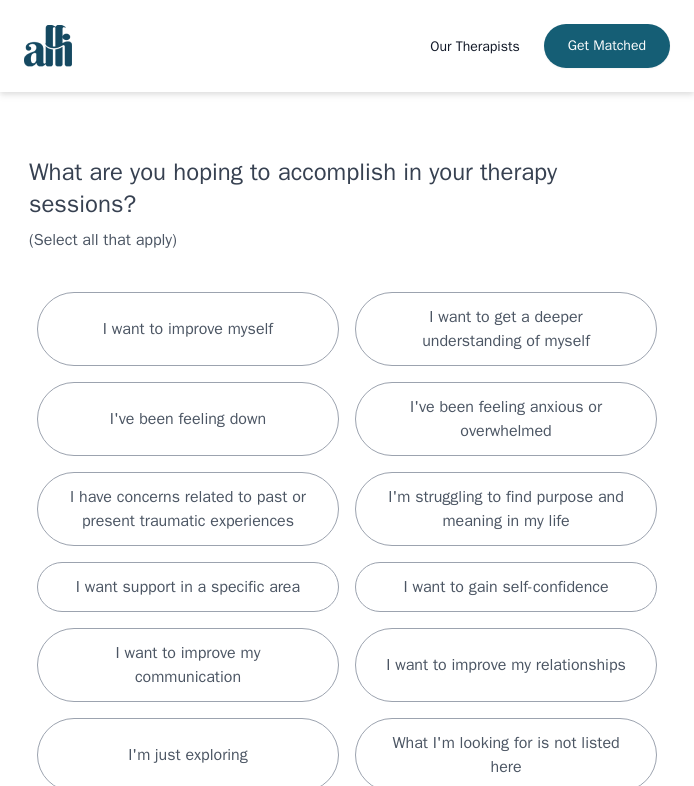 scroll, scrollTop: 26, scrollLeft: 0, axis: vertical 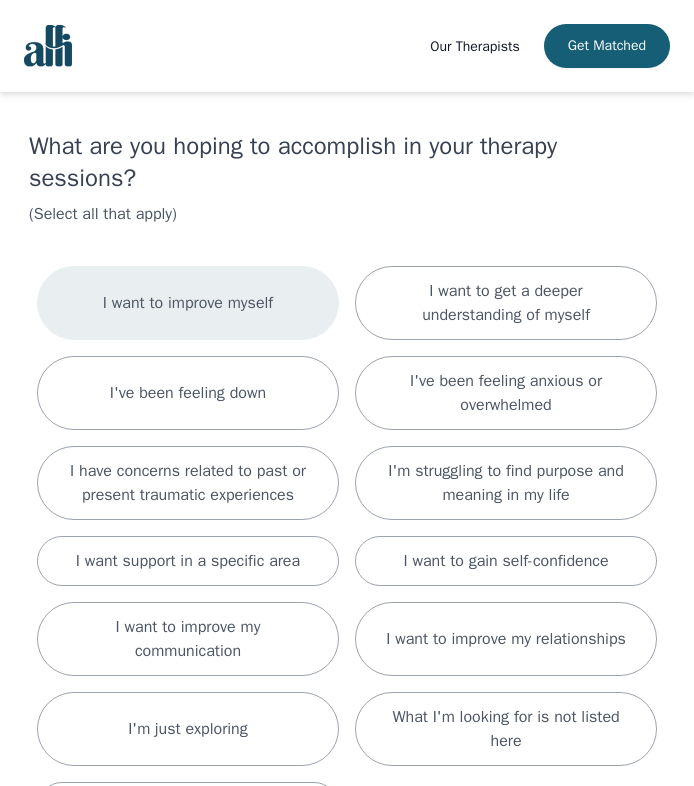 click on "I want to improve myself" at bounding box center [188, 303] 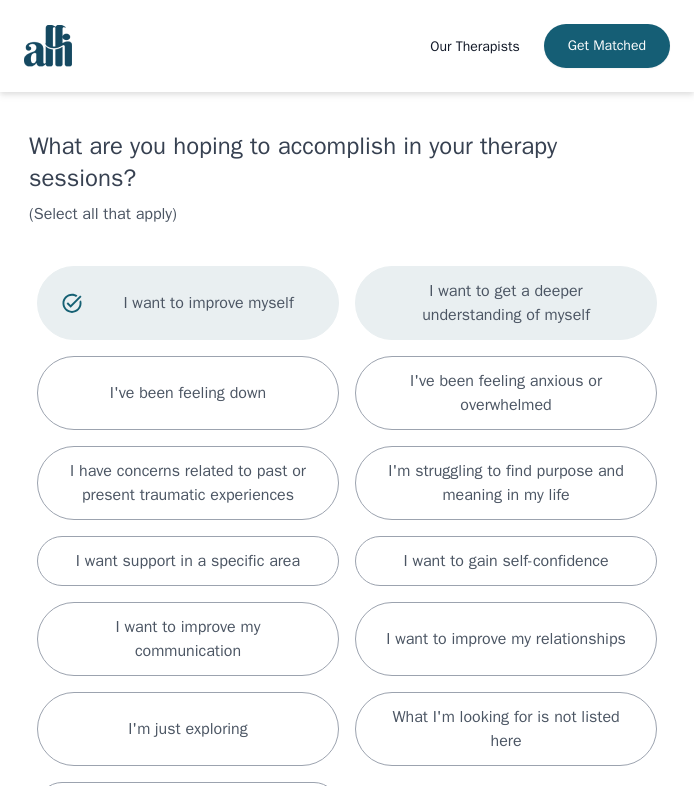 click on "I want to get a deeper understanding of myself" at bounding box center [506, 303] 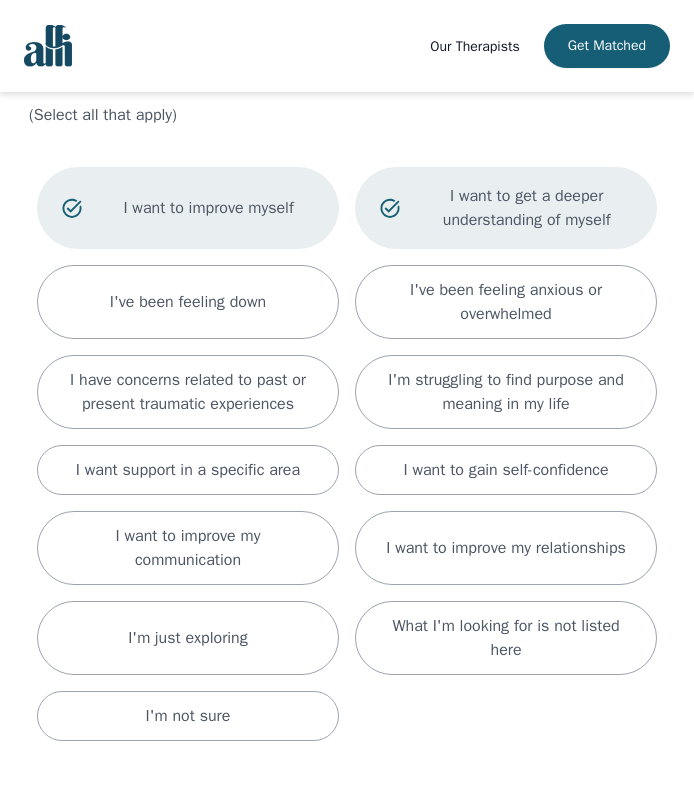 scroll, scrollTop: 123, scrollLeft: 0, axis: vertical 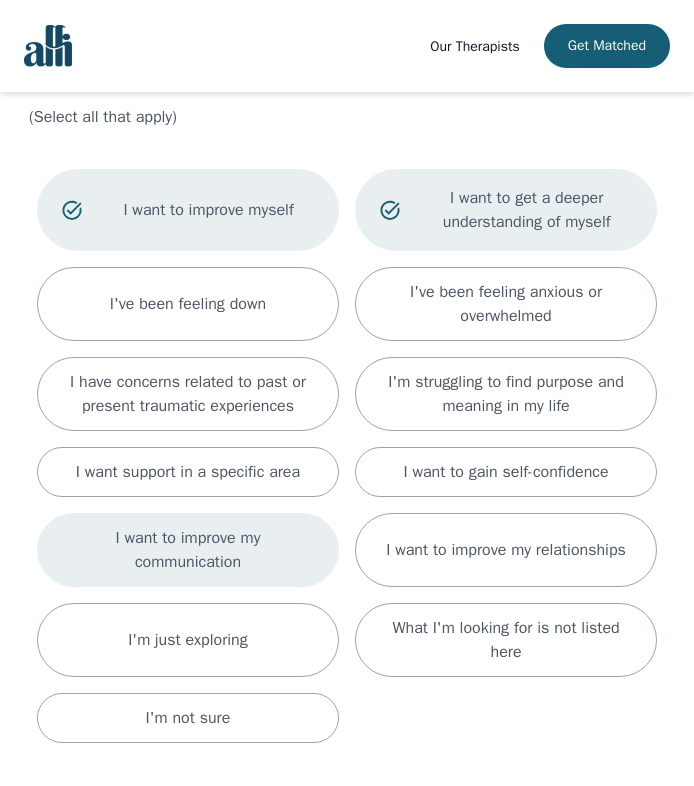click on "I want to improve my communication" at bounding box center (188, 304) 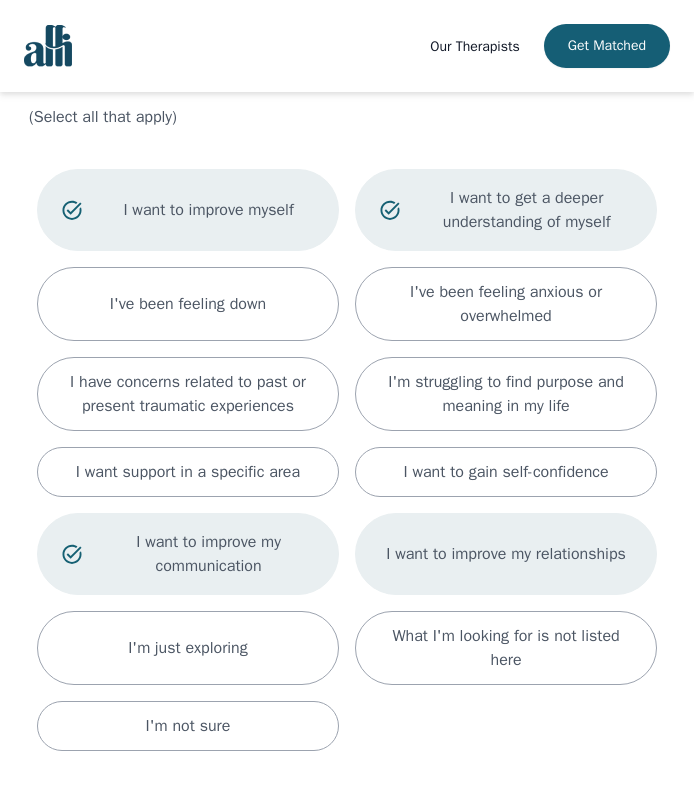 click on "I want to improve my relationships" at bounding box center [506, 554] 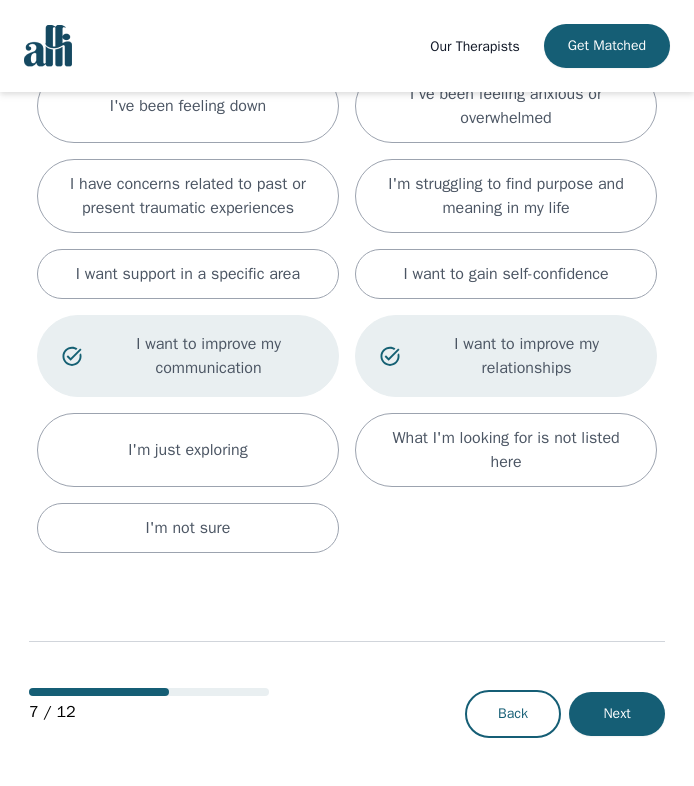 scroll, scrollTop: 321, scrollLeft: 0, axis: vertical 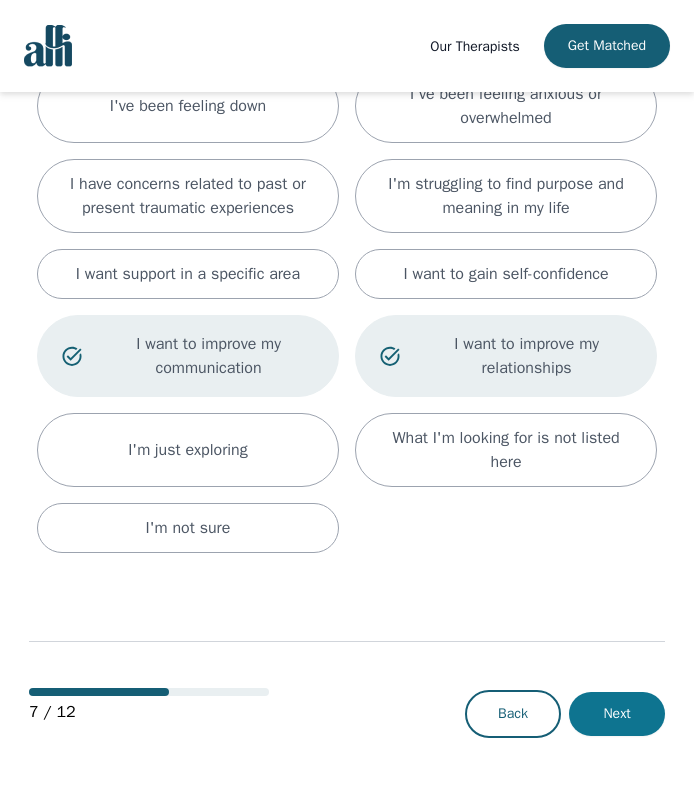 click on "Next" at bounding box center (617, 714) 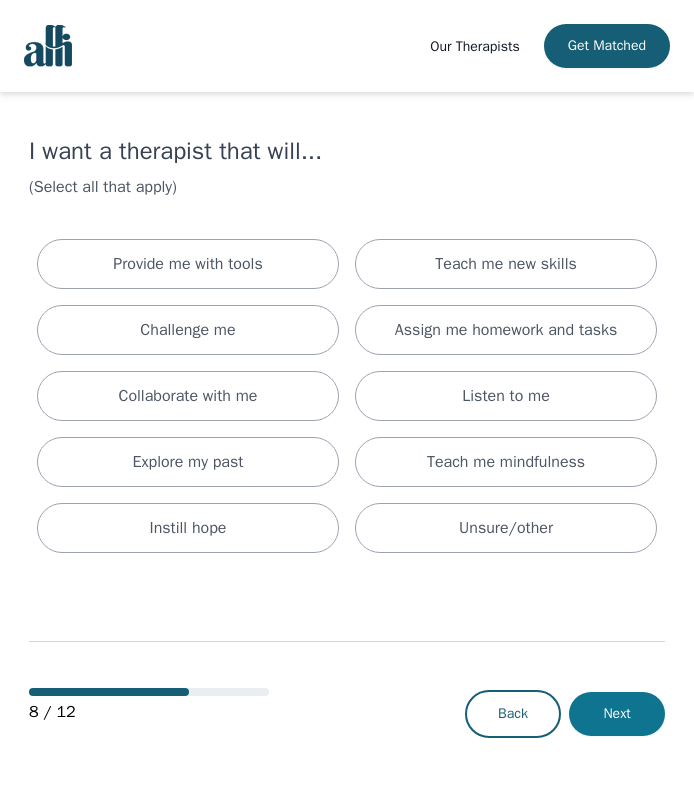 scroll, scrollTop: 0, scrollLeft: 0, axis: both 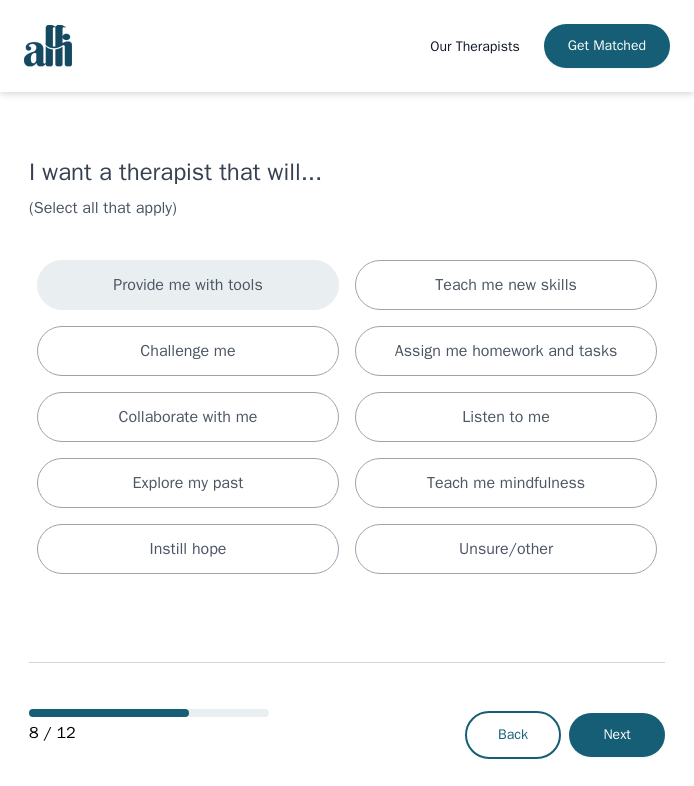 click on "Provide me with tools" at bounding box center [188, 285] 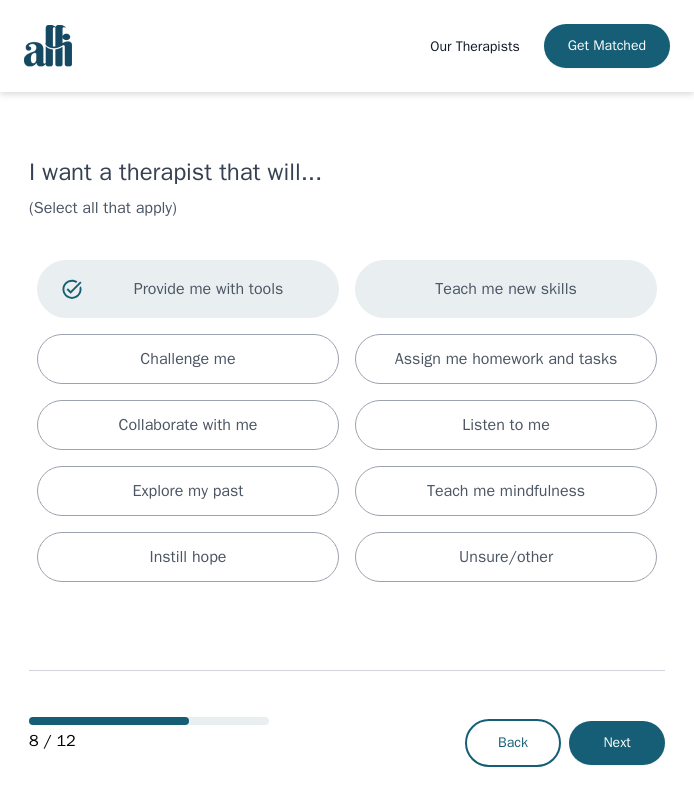 click on "Teach me new skills" at bounding box center [506, 289] 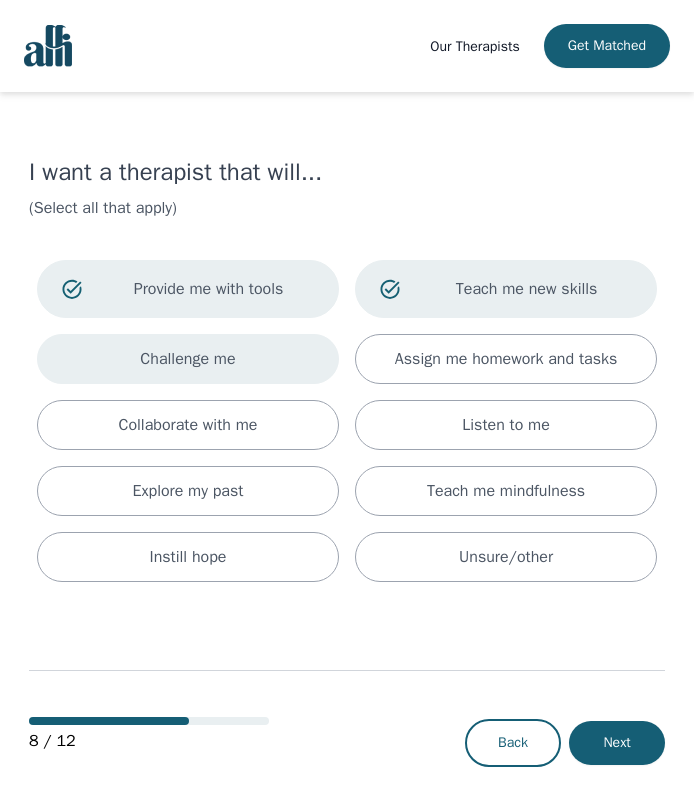 click on "Challenge me" at bounding box center [188, 359] 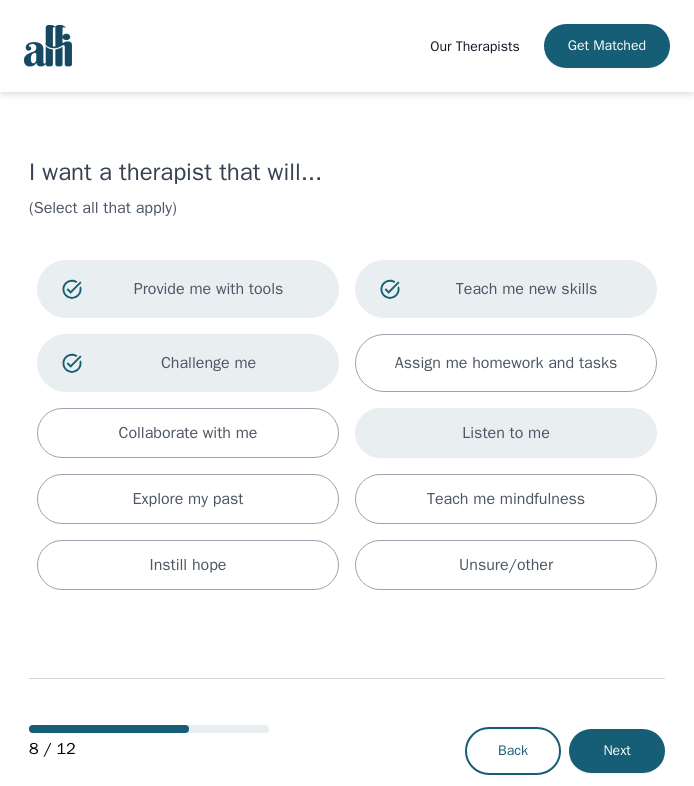 click on "Listen to me" at bounding box center (506, 433) 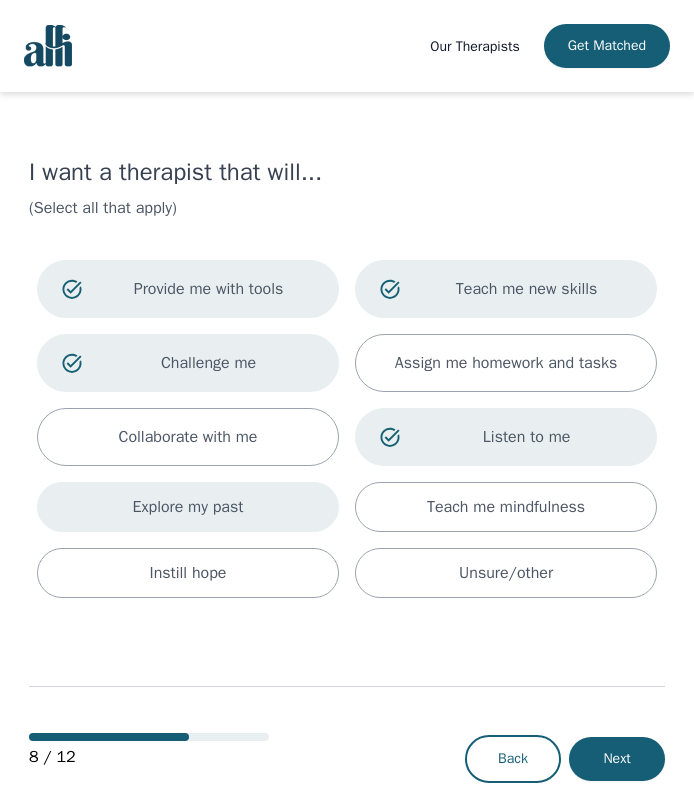 click on "Explore my past" at bounding box center [188, 507] 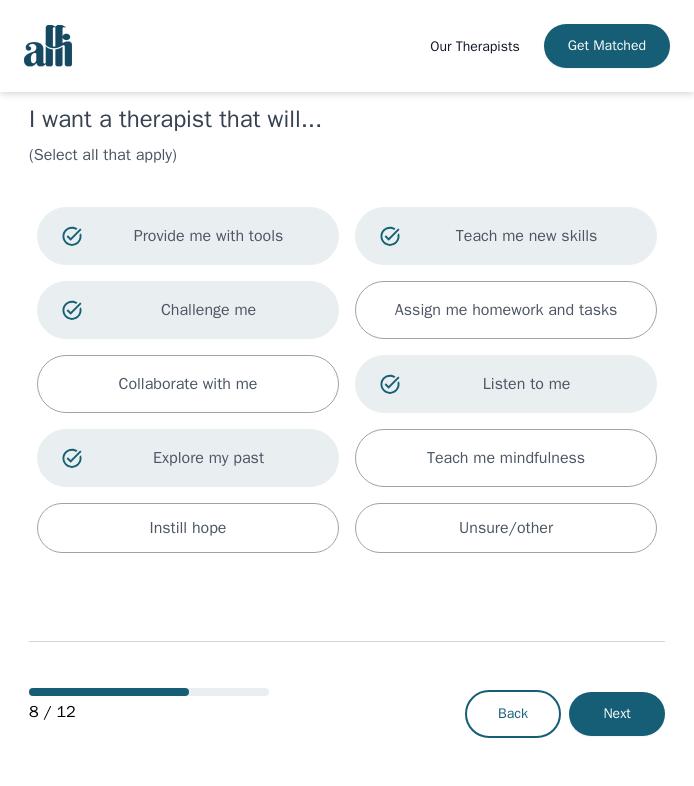 scroll, scrollTop: 53, scrollLeft: 0, axis: vertical 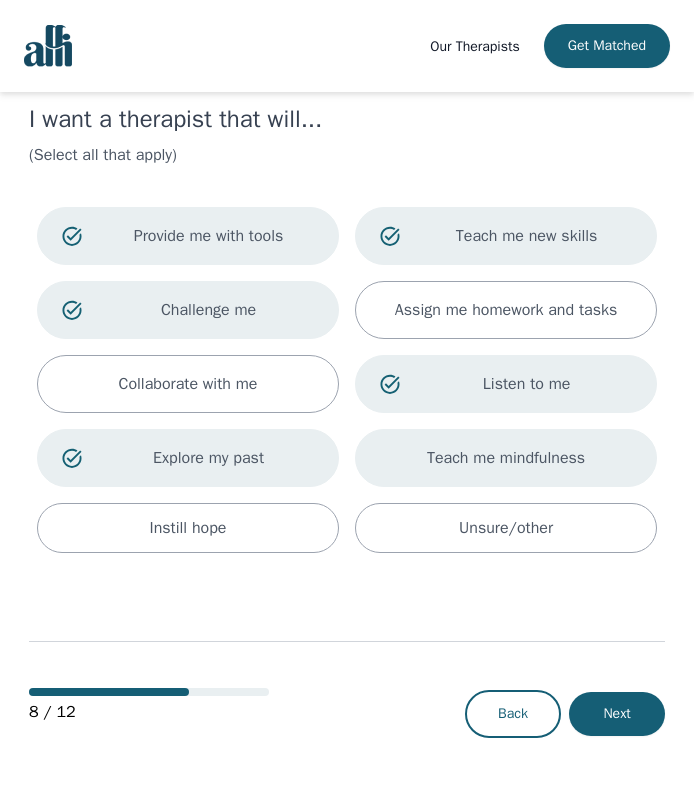 click on "Teach me mindfulness" at bounding box center (506, 458) 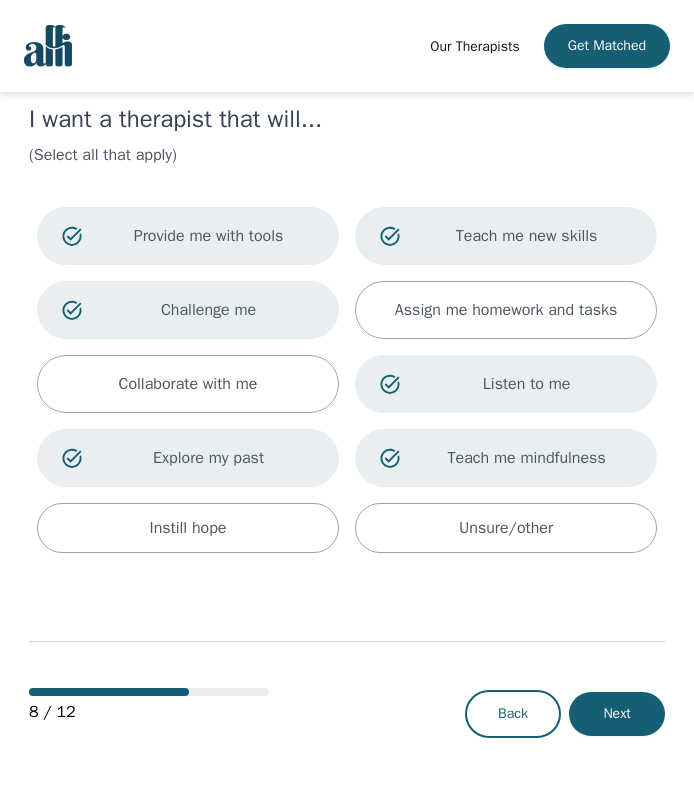scroll, scrollTop: 53, scrollLeft: 0, axis: vertical 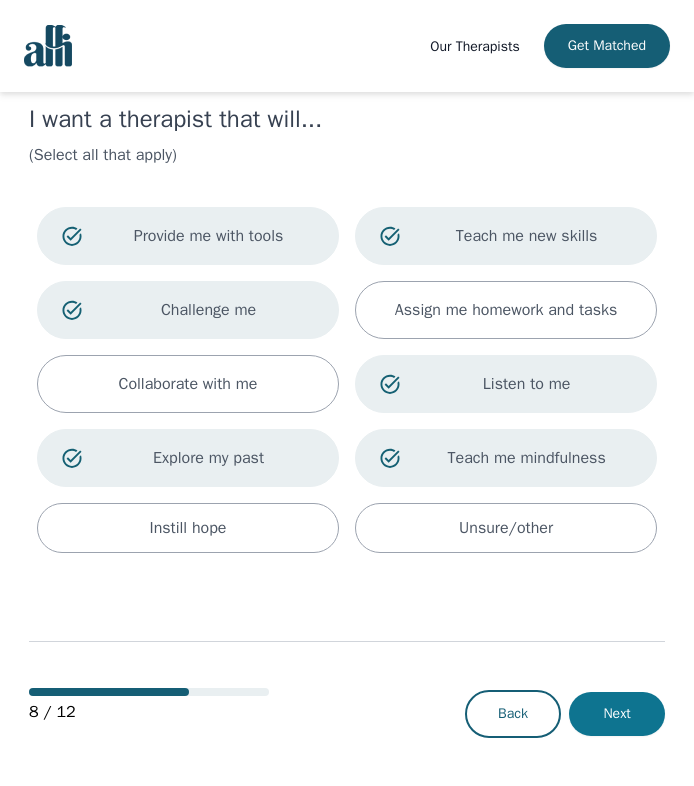 click on "Next" at bounding box center (617, 714) 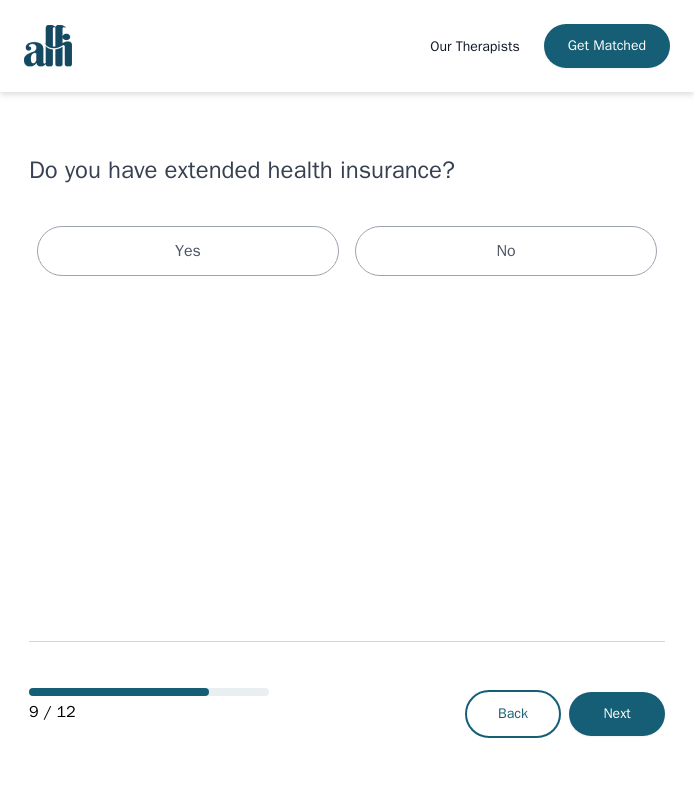 scroll, scrollTop: 0, scrollLeft: 0, axis: both 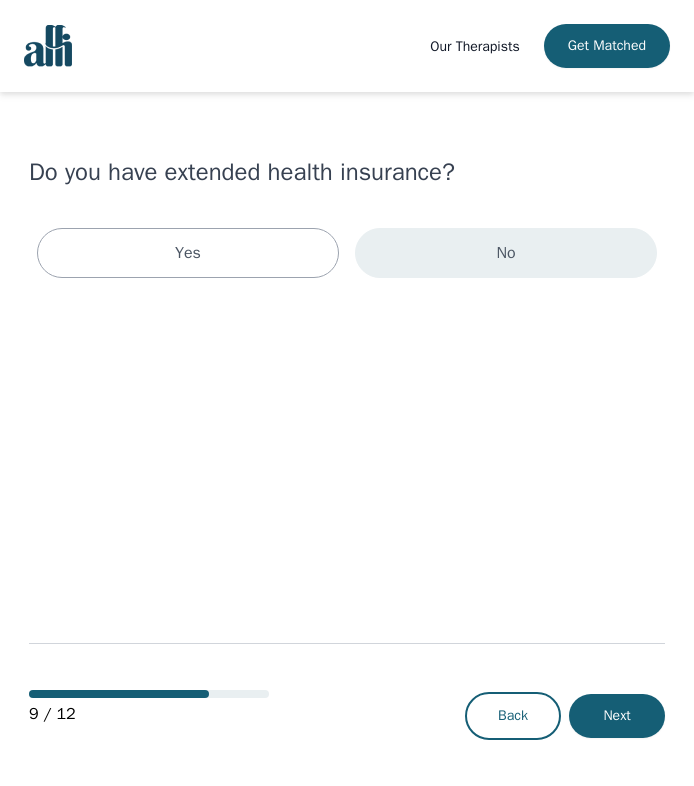 click on "No" at bounding box center (506, 253) 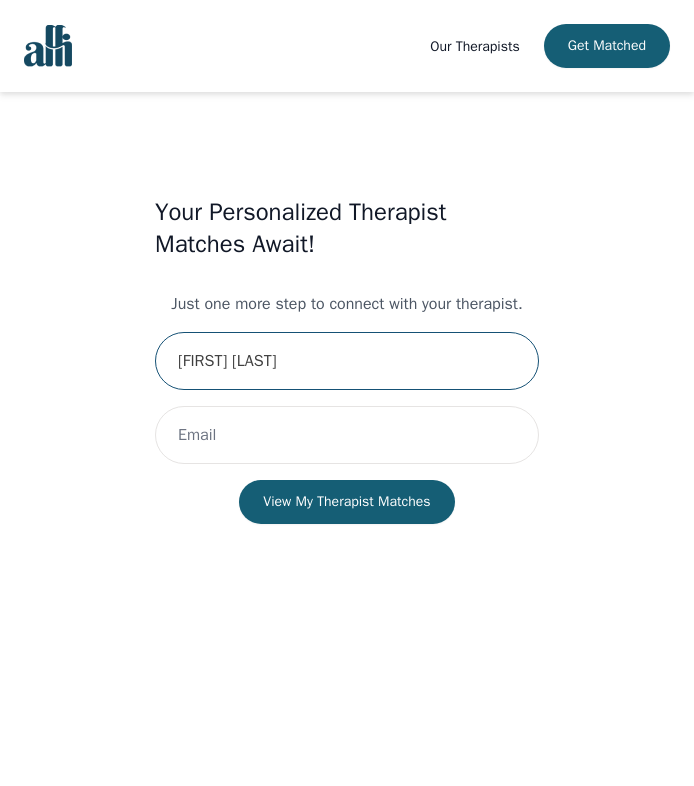 type on "[FIRST] [LAST]" 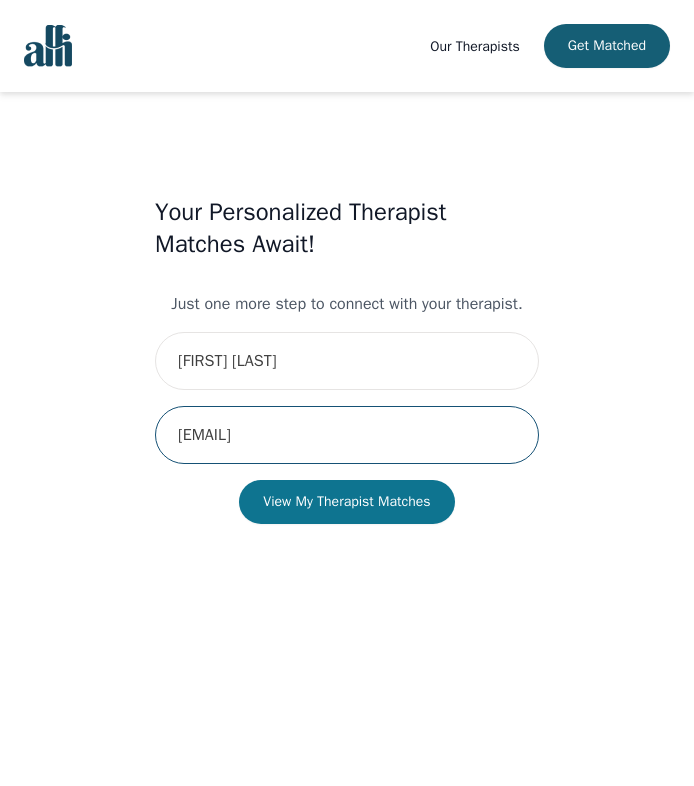 type on "[EMAIL]" 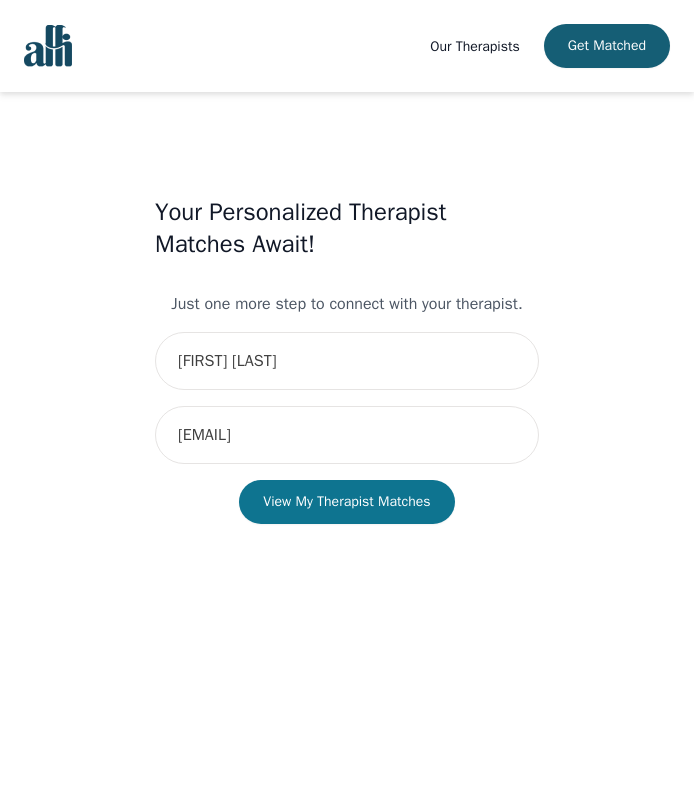 click on "View My Therapist Matches" at bounding box center [346, 502] 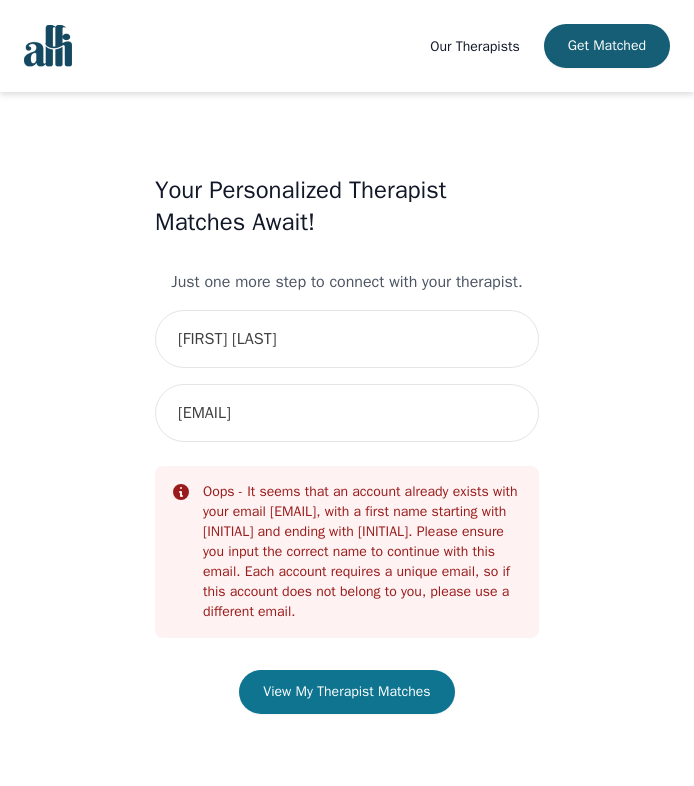 scroll, scrollTop: 22, scrollLeft: 0, axis: vertical 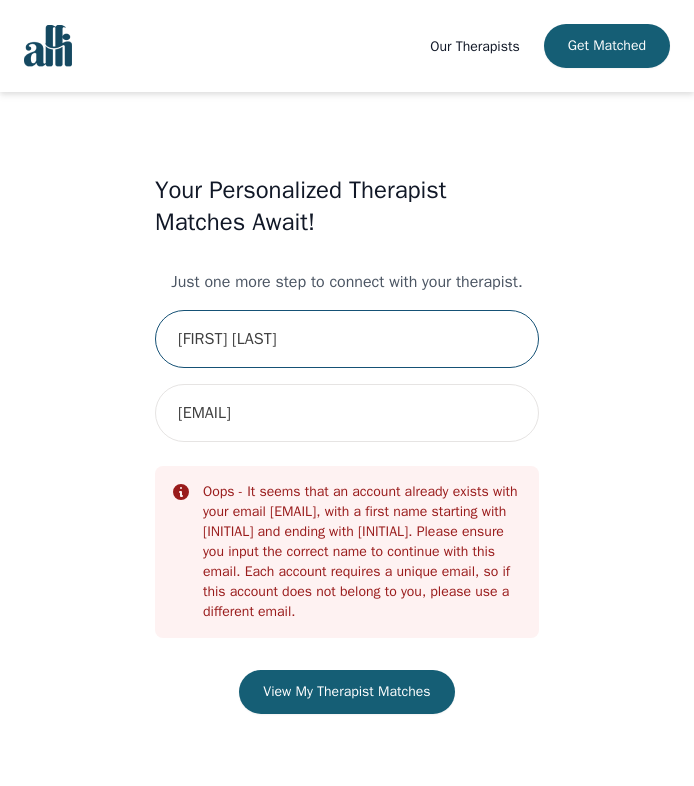 click on "[FIRST] [LAST]" at bounding box center [347, 339] 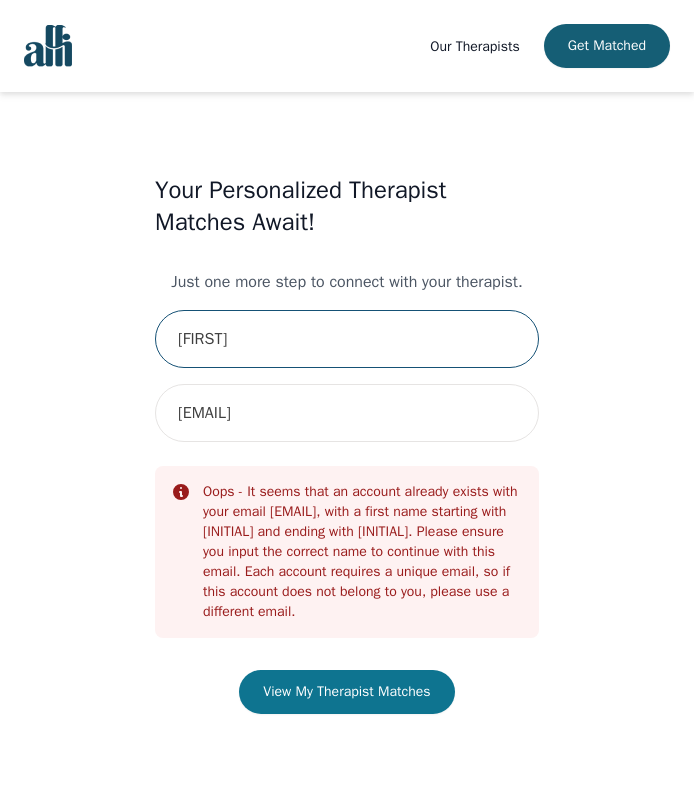 type on "[FIRST]" 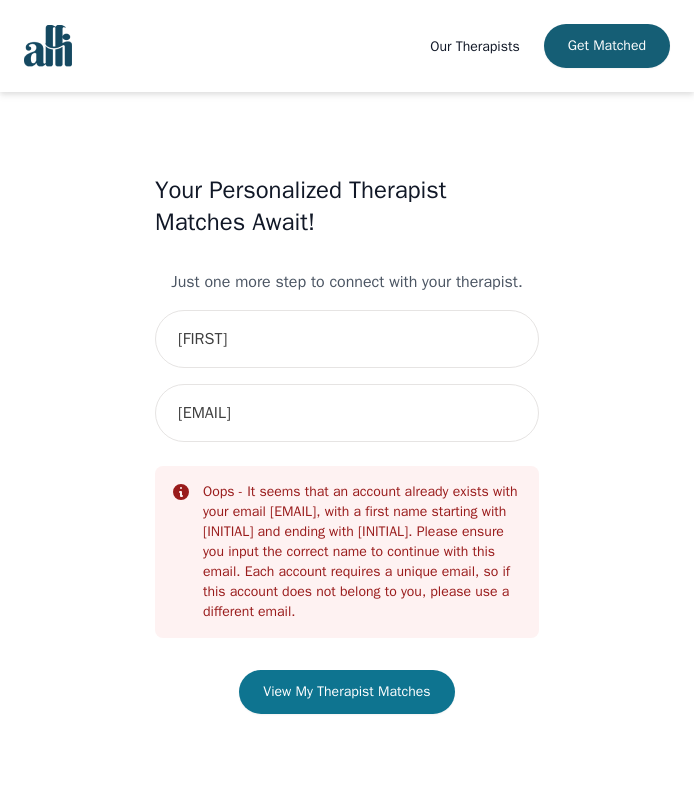 click on "View My Therapist Matches" at bounding box center [346, 692] 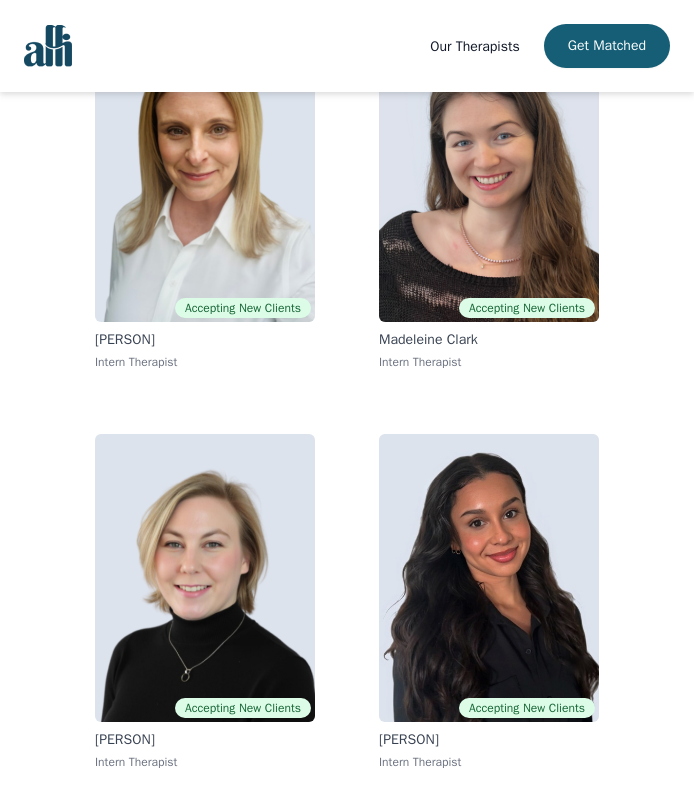 scroll, scrollTop: 258, scrollLeft: 0, axis: vertical 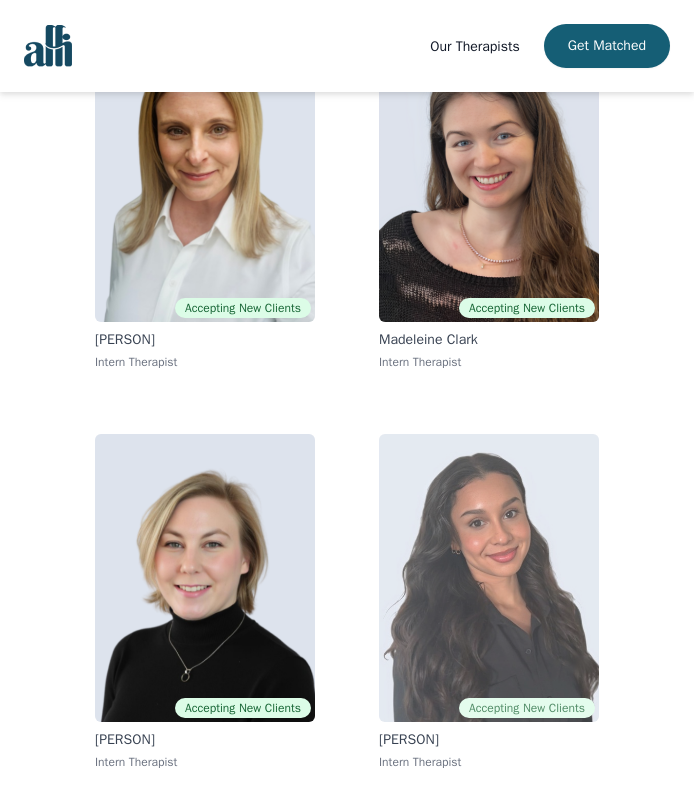 click on "[PERSON]" at bounding box center (489, 740) 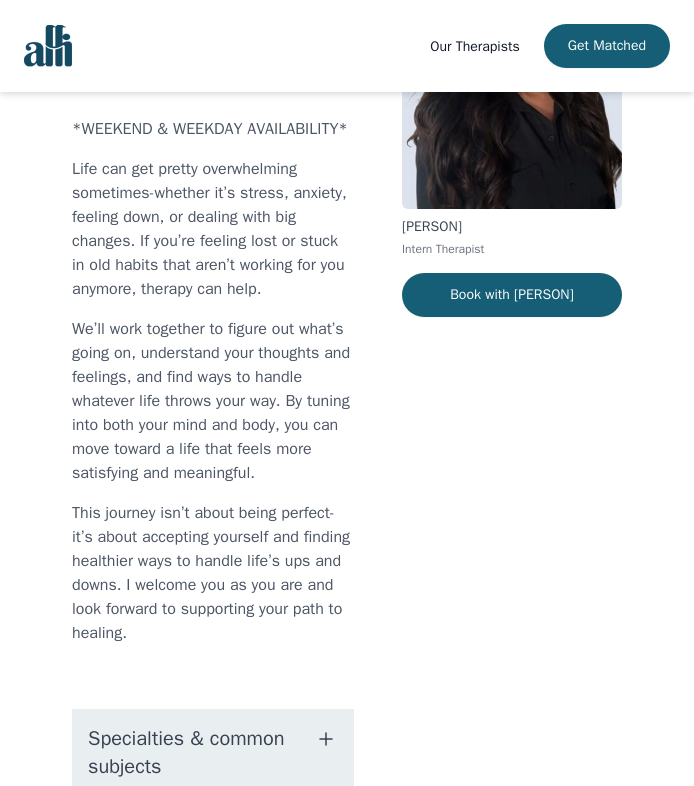 scroll, scrollTop: 222, scrollLeft: 0, axis: vertical 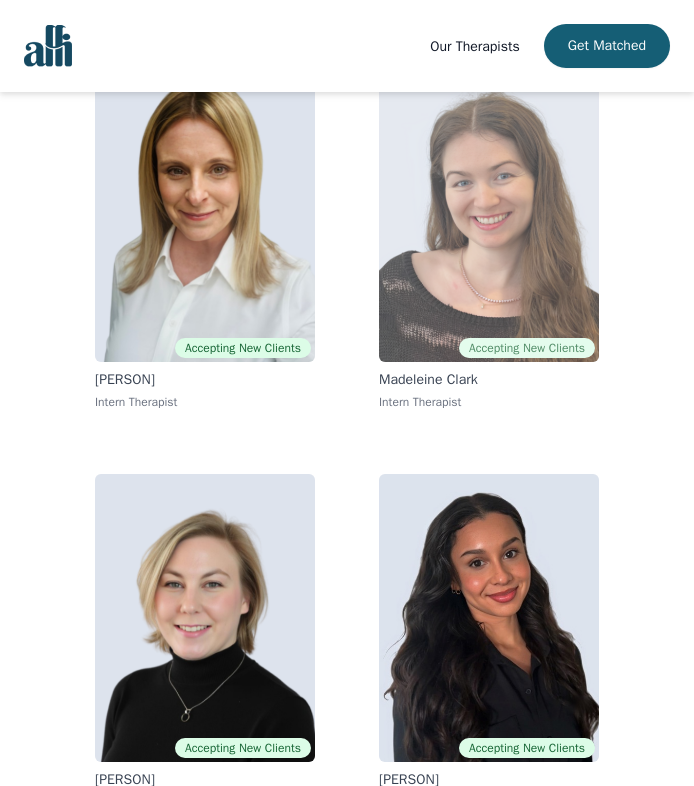 click at bounding box center [489, 218] 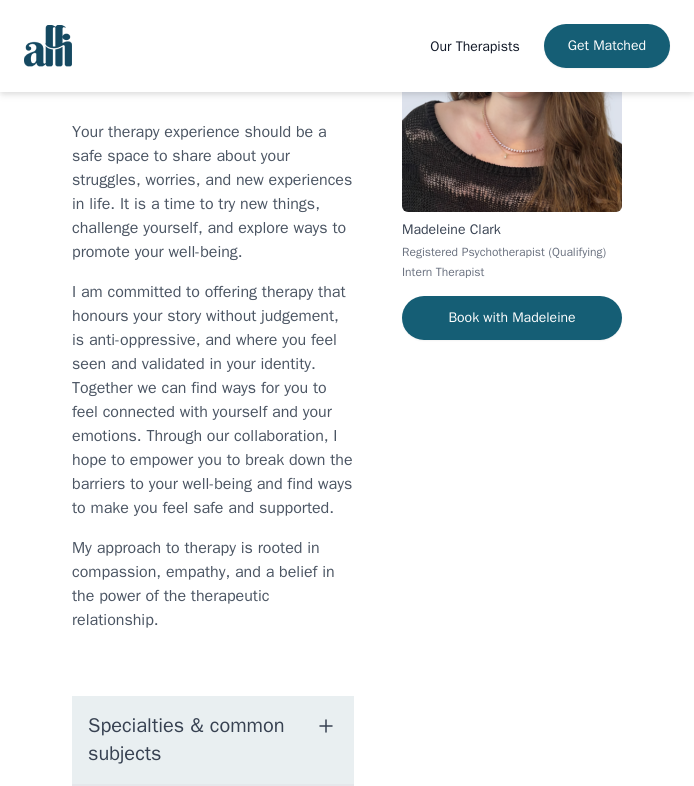 scroll, scrollTop: 222, scrollLeft: 0, axis: vertical 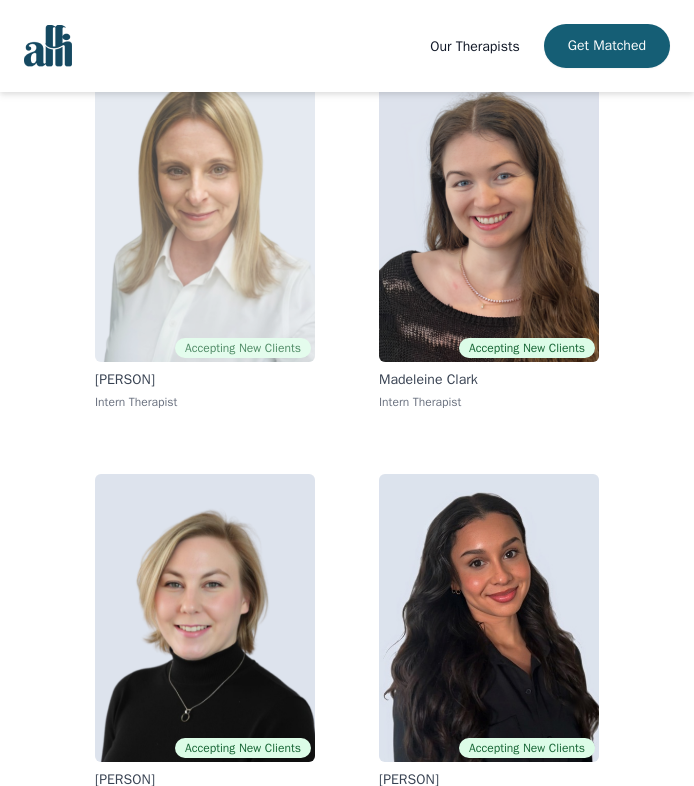 click on "Accepting New Clients [PERSON] Intern Therapist" at bounding box center [205, 242] 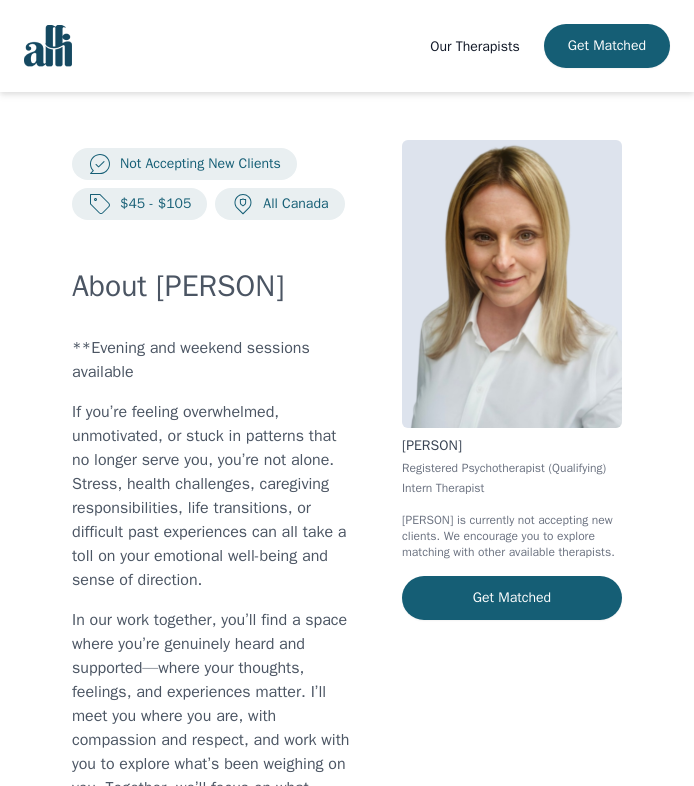 scroll, scrollTop: 3, scrollLeft: 0, axis: vertical 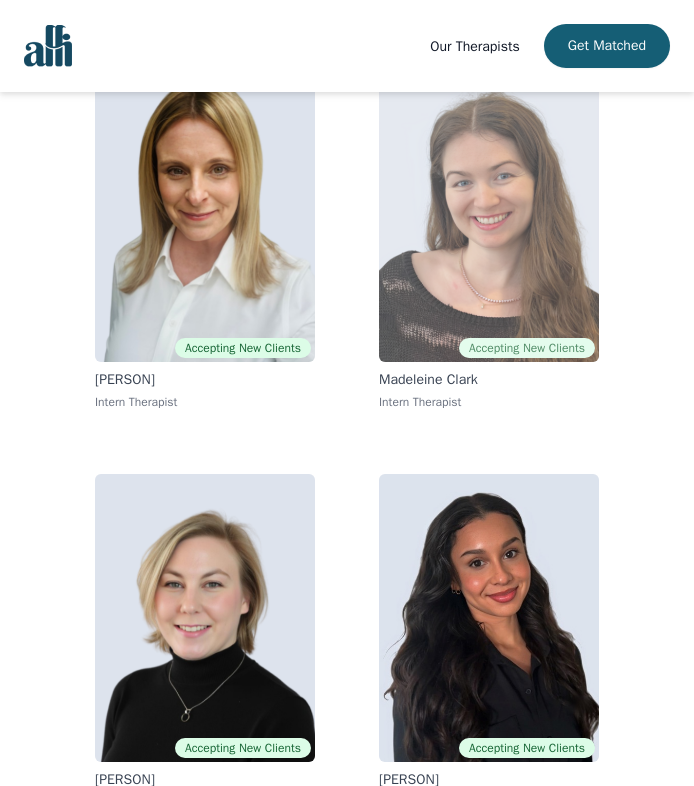 click on "Intern Therapist" at bounding box center [489, 402] 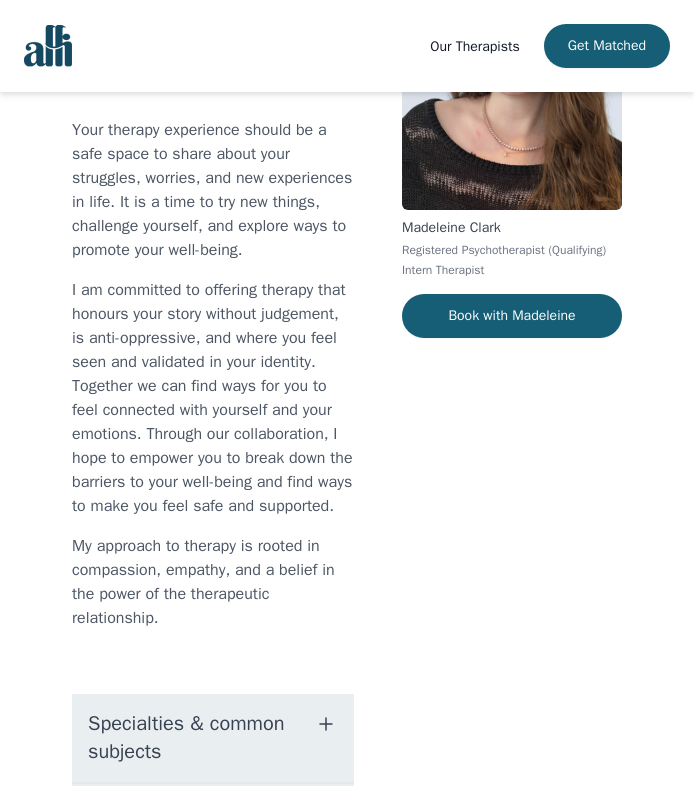 scroll, scrollTop: 0, scrollLeft: 0, axis: both 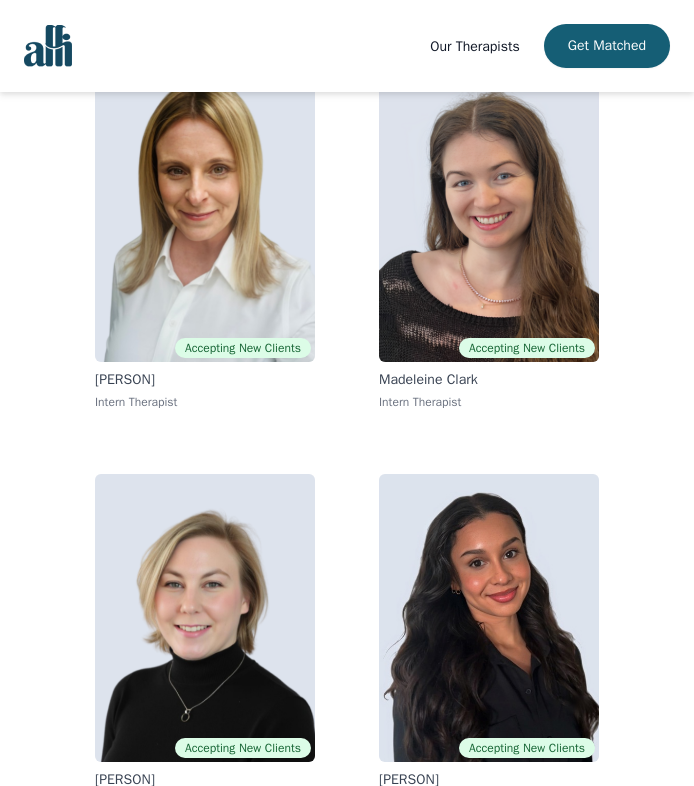 click on "Accepting New Clients [PERSON] Intern Therapist" at bounding box center [205, 242] 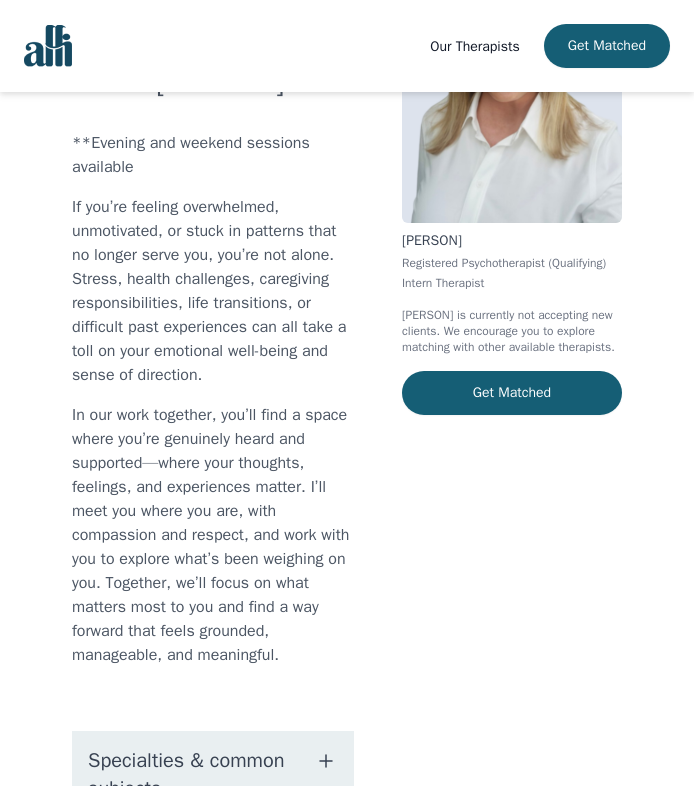 scroll, scrollTop: 206, scrollLeft: 0, axis: vertical 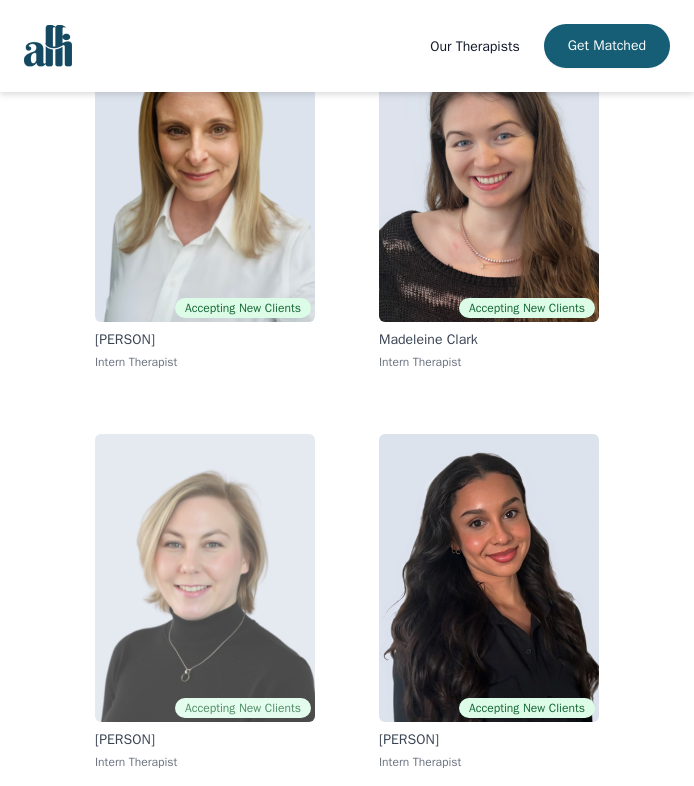 click at bounding box center (205, 578) 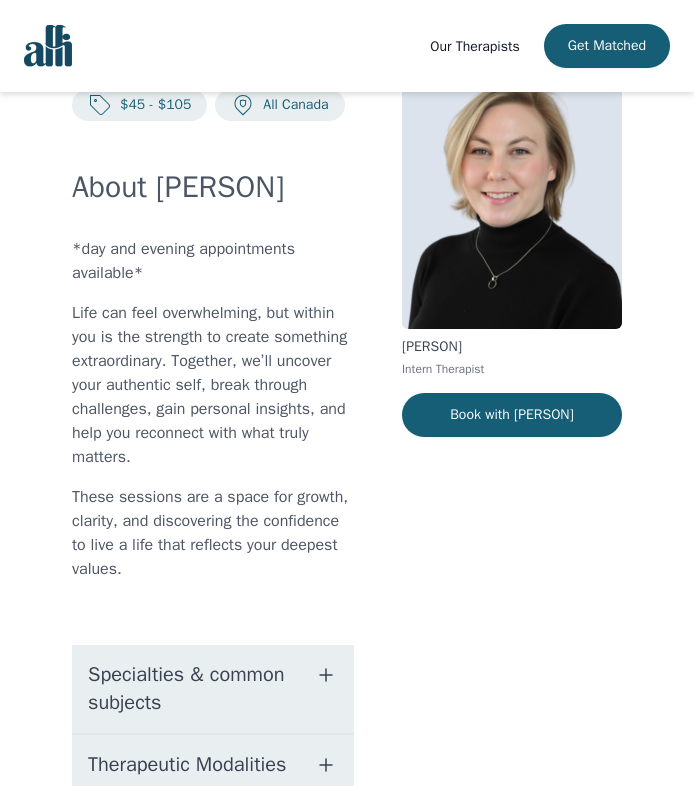 scroll, scrollTop: 101, scrollLeft: 0, axis: vertical 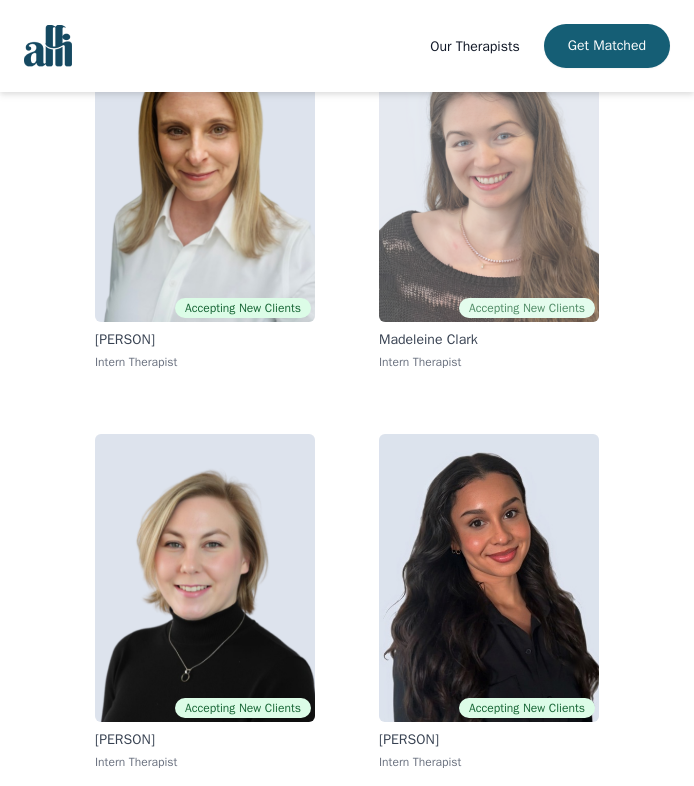 click on "Madeleine Clark" at bounding box center [489, 340] 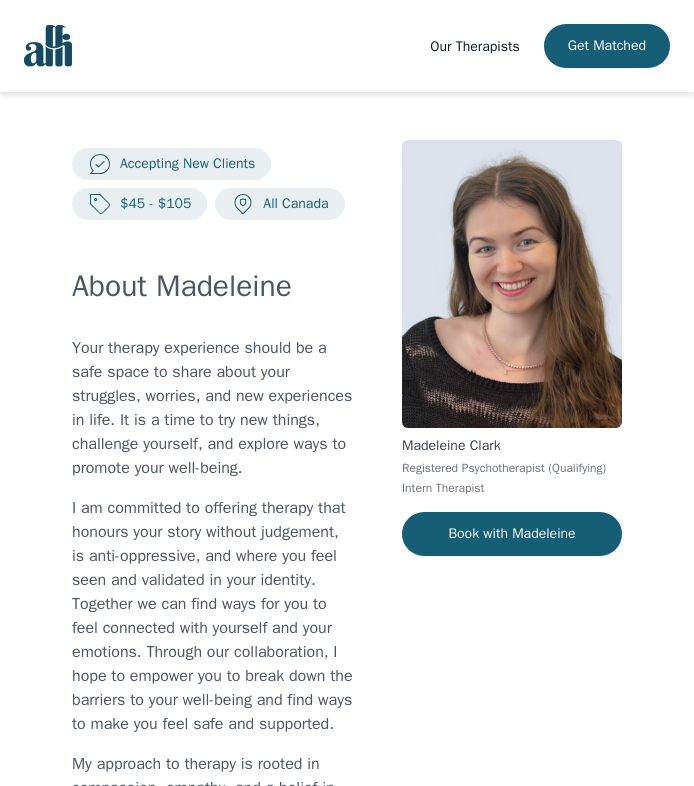 scroll, scrollTop: 0, scrollLeft: 0, axis: both 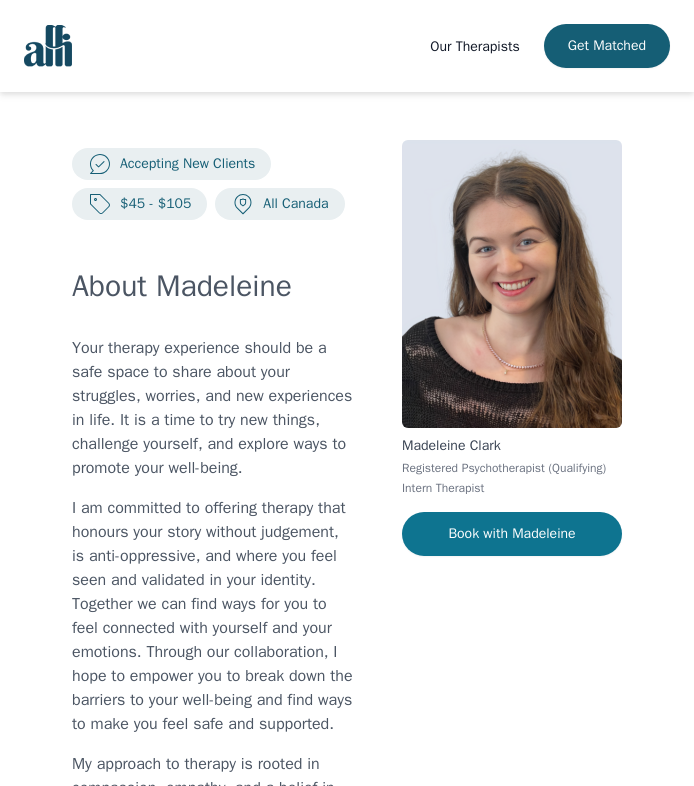 click on "Book with Madeleine" at bounding box center [512, 534] 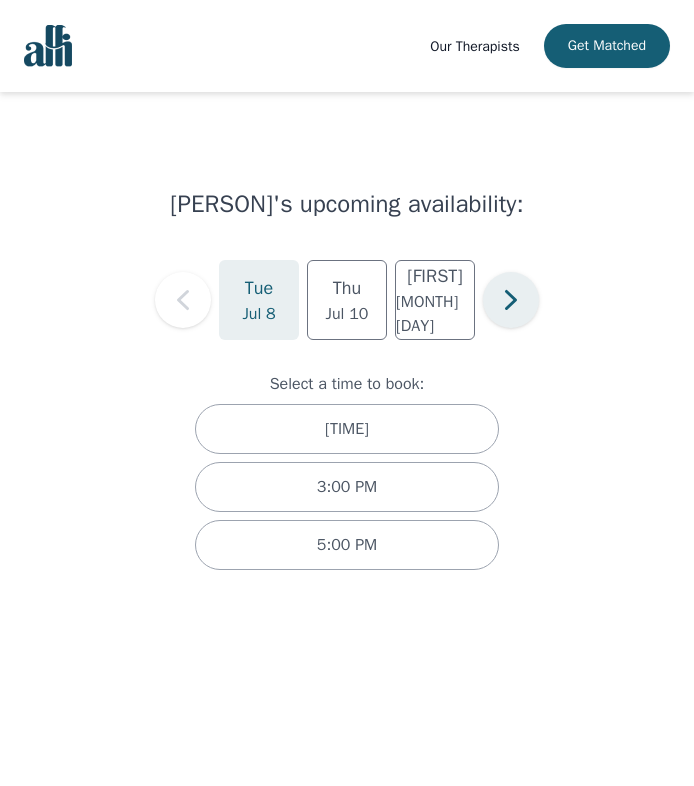 click at bounding box center (511, 300) 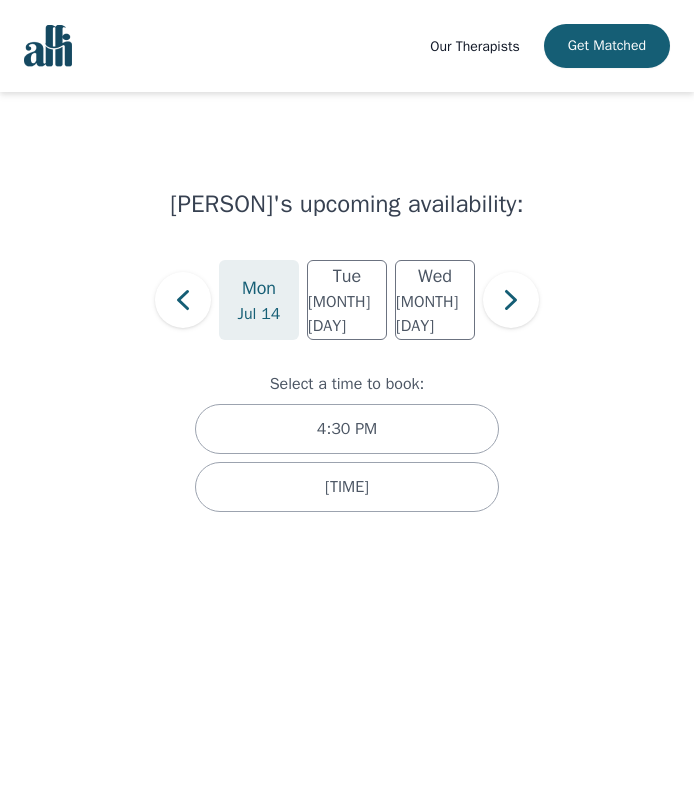 click on "Jul 14" at bounding box center (259, 314) 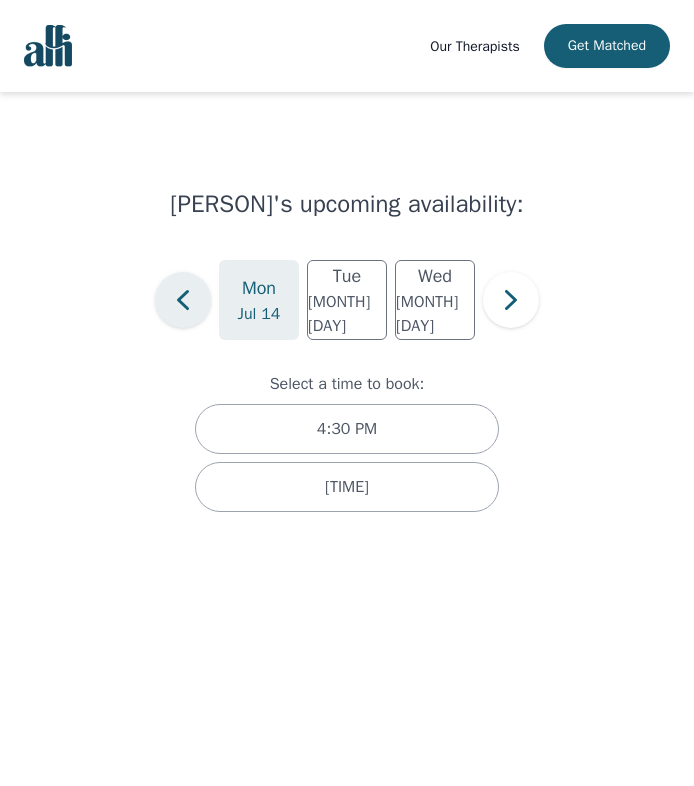 click at bounding box center [183, 300] 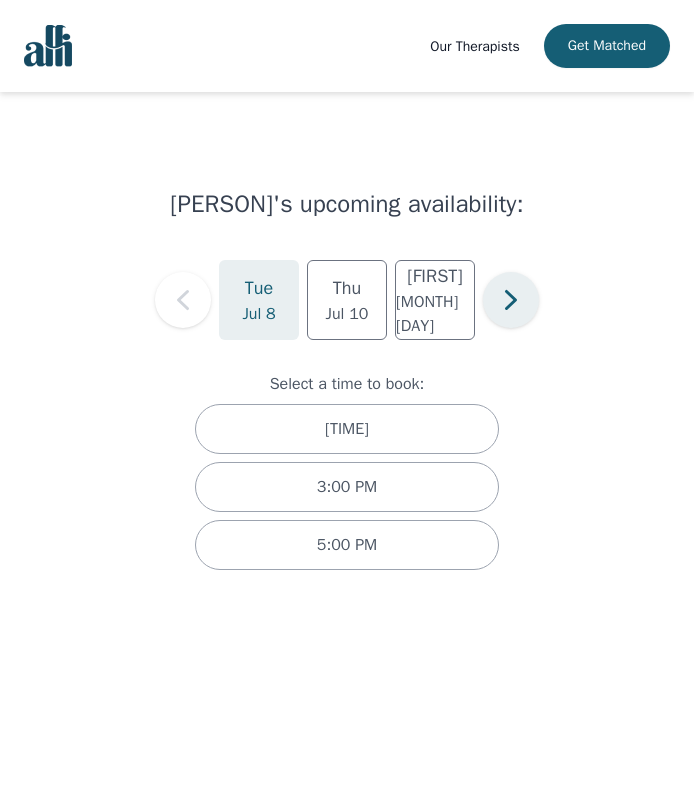 click at bounding box center [511, 300] 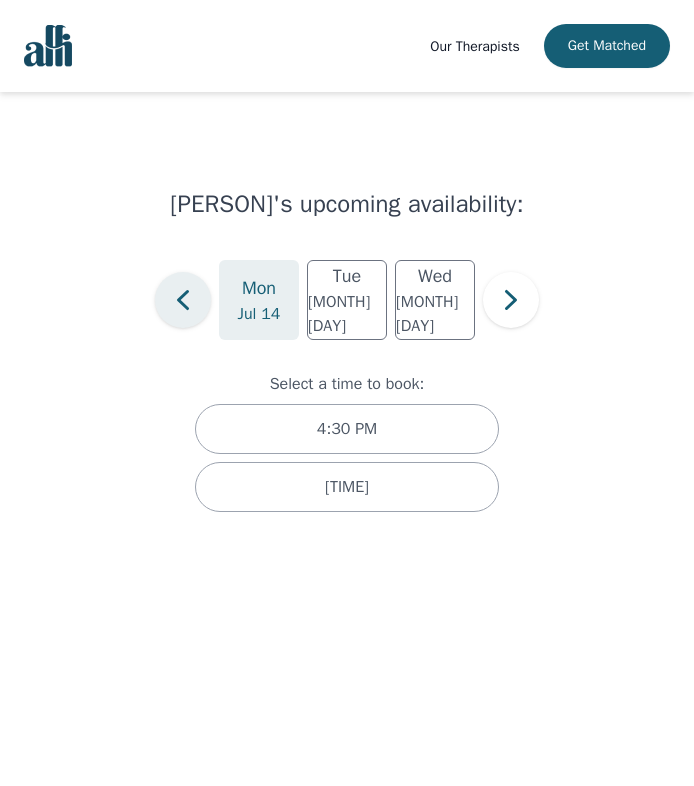 click at bounding box center (183, 300) 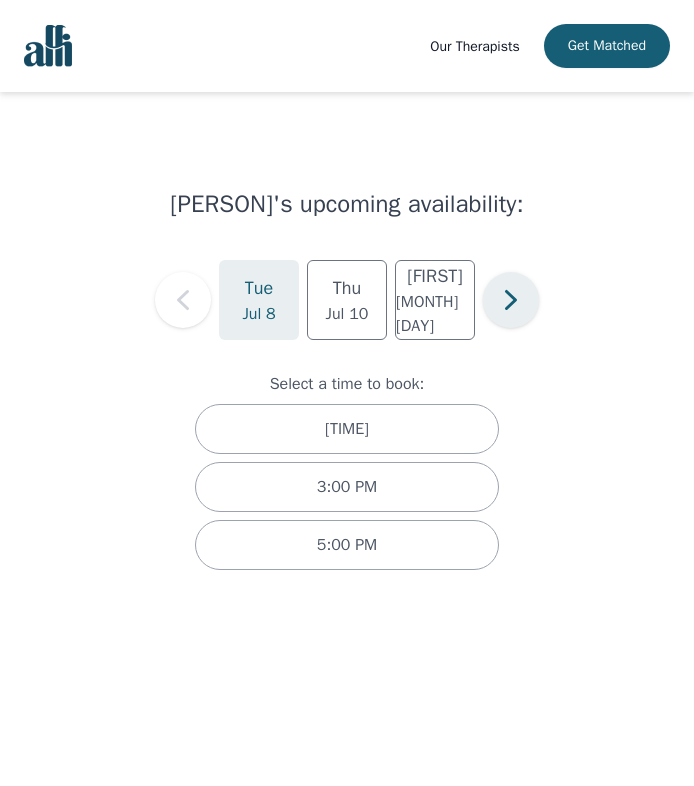 click at bounding box center (511, 300) 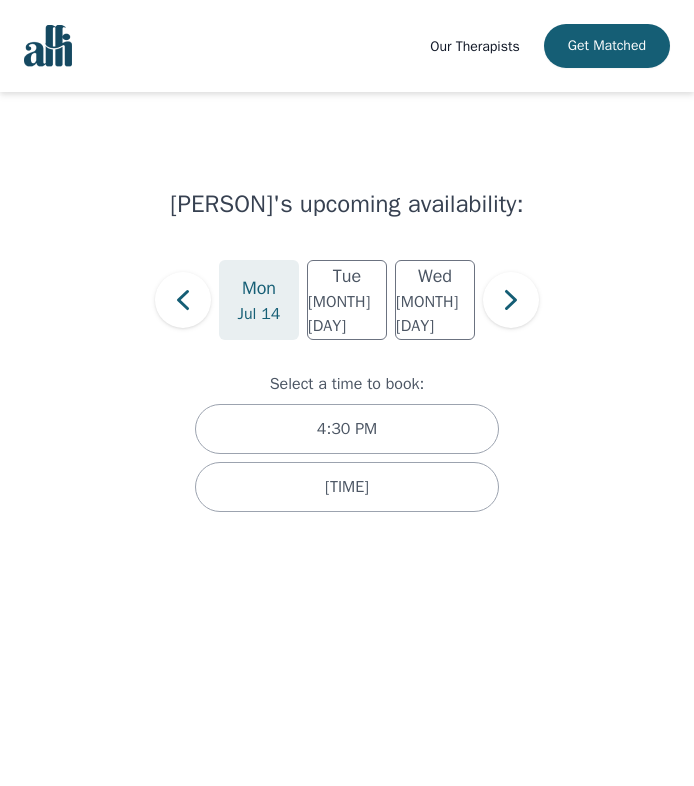 click on "Jul 14" at bounding box center [259, 314] 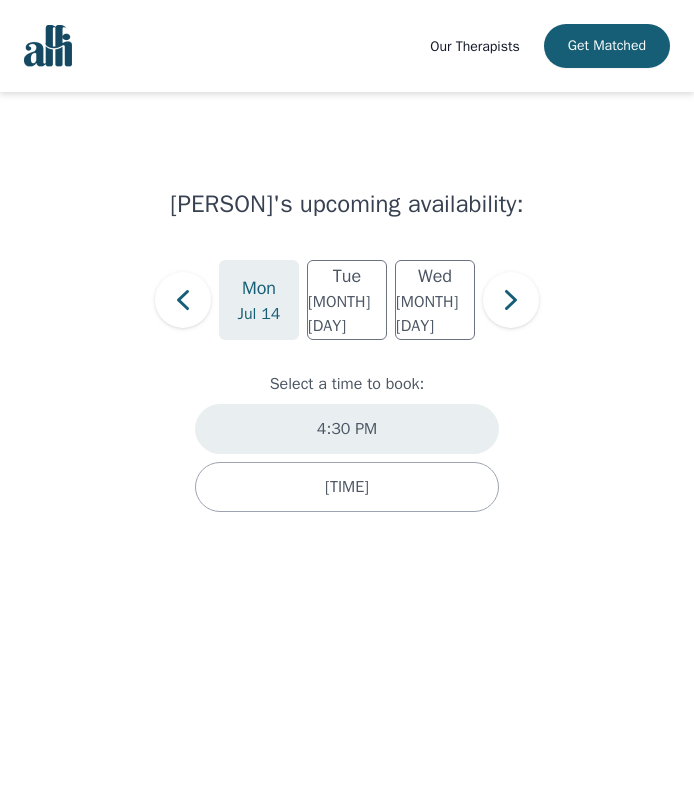 click on "4:30 PM" at bounding box center (347, 429) 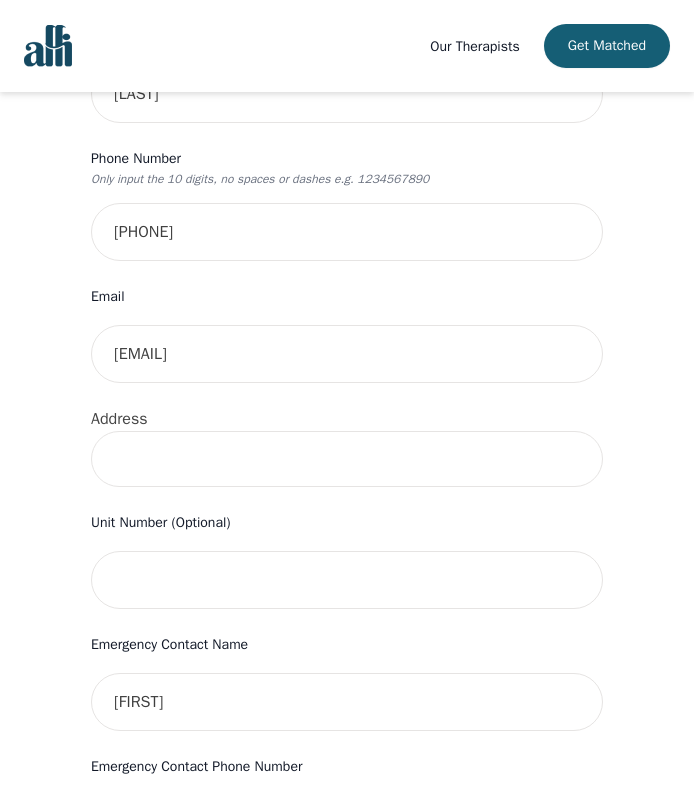 scroll, scrollTop: 466, scrollLeft: 0, axis: vertical 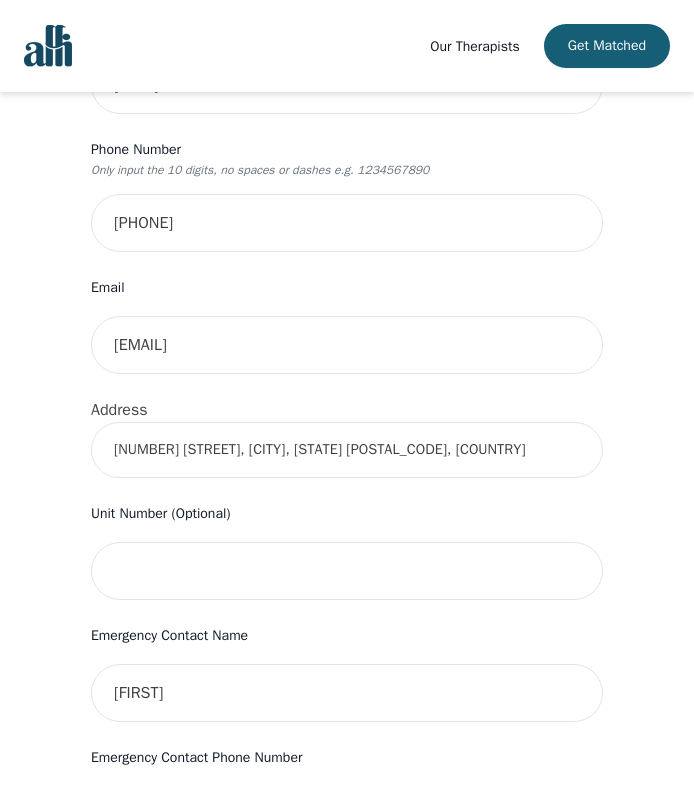drag, startPoint x: 471, startPoint y: 453, endPoint x: 103, endPoint y: 448, distance: 368.03397 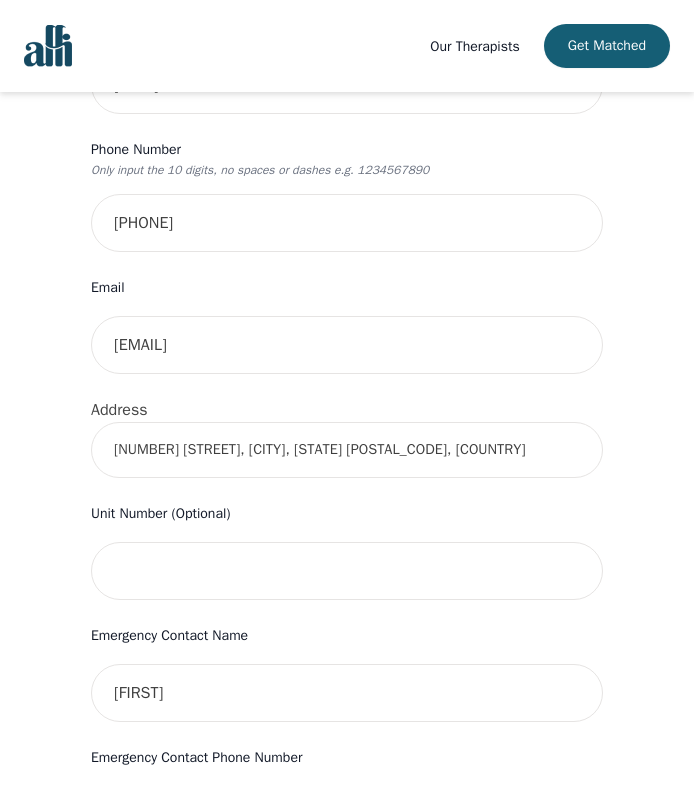 click on "[NUMBER] [STREET], [CITY], [STATE] [POSTAL_CODE], [COUNTRY]" at bounding box center (347, 450) 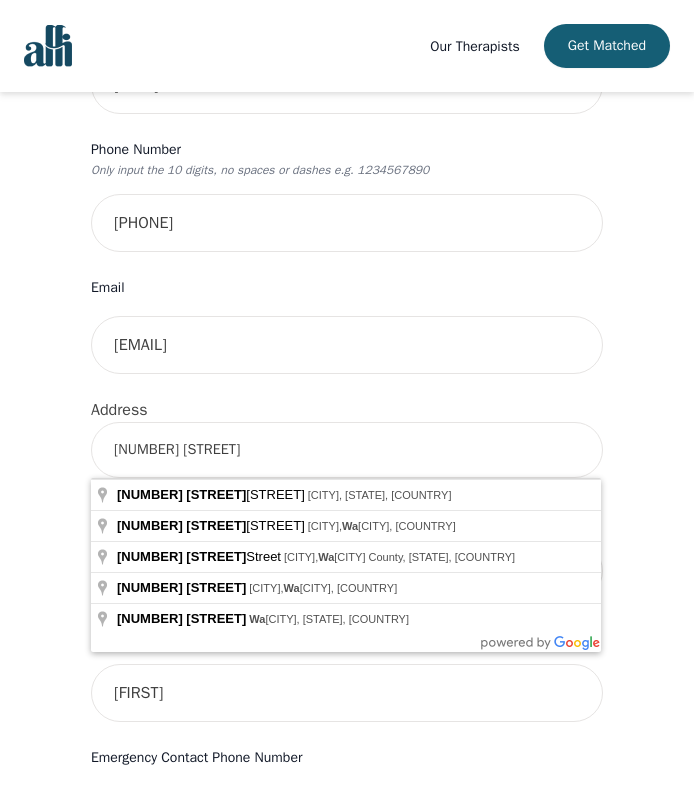 click on "[NUMBER] [STREET]" at bounding box center (347, 450) 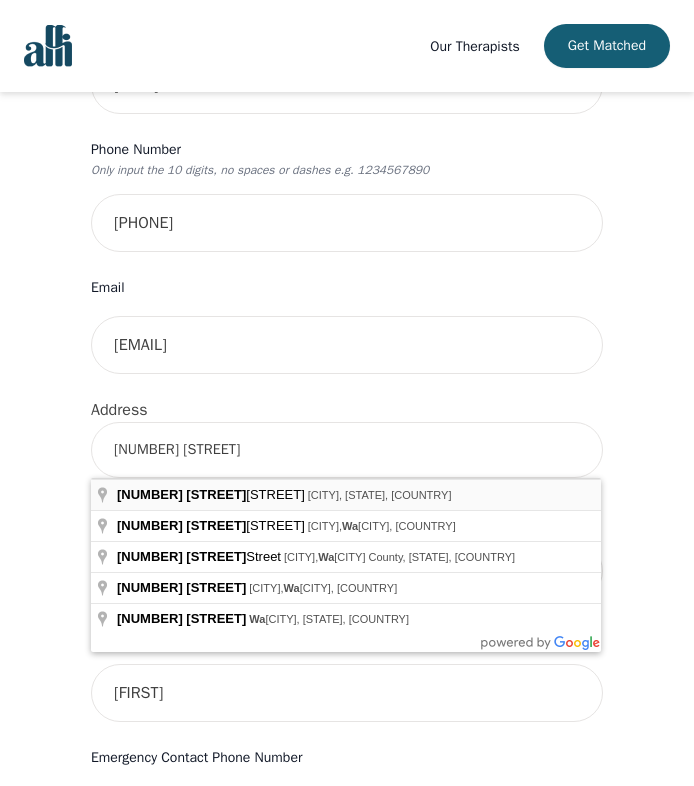 type on "[NUMBER] [STREET]" 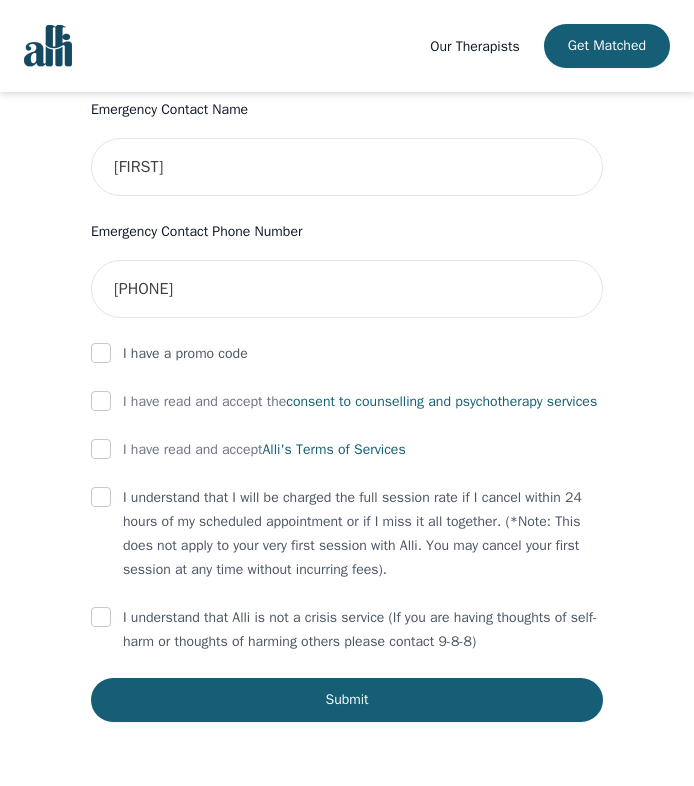 scroll, scrollTop: 1016, scrollLeft: 0, axis: vertical 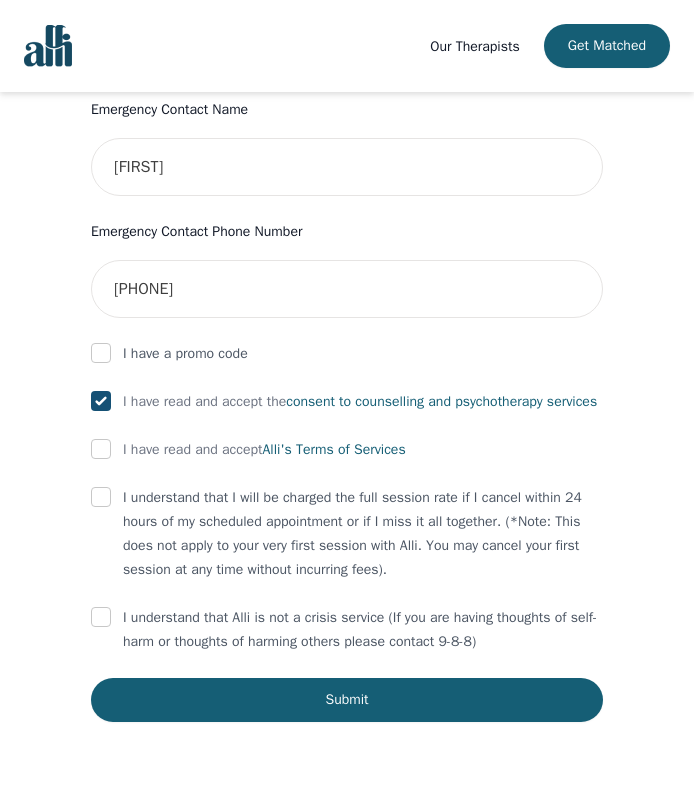 click at bounding box center [101, 449] 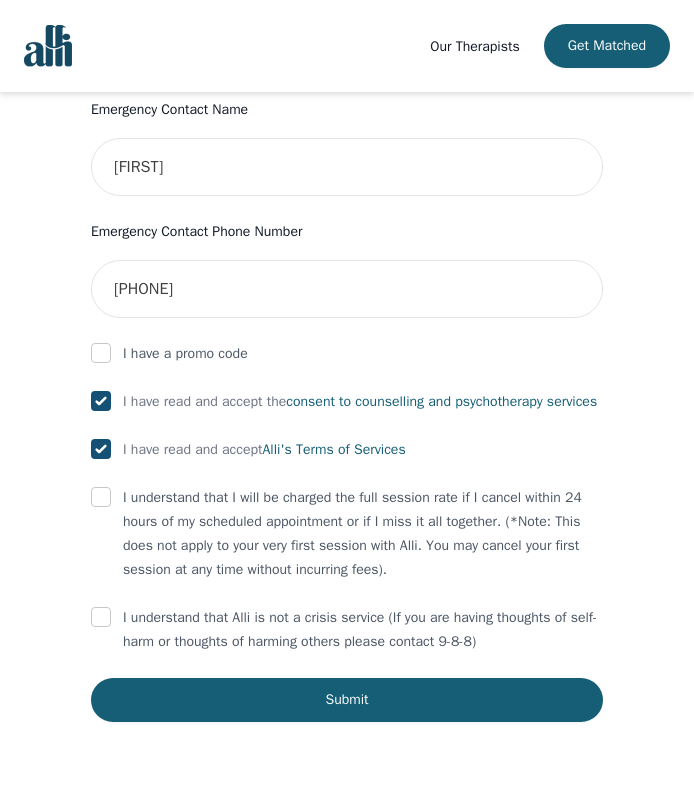 click at bounding box center (101, 497) 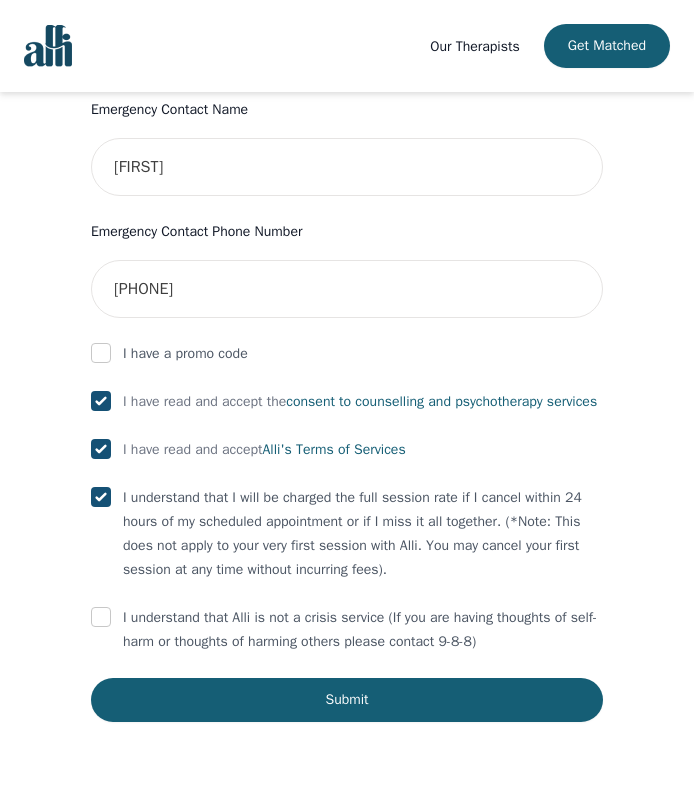 click at bounding box center (101, 617) 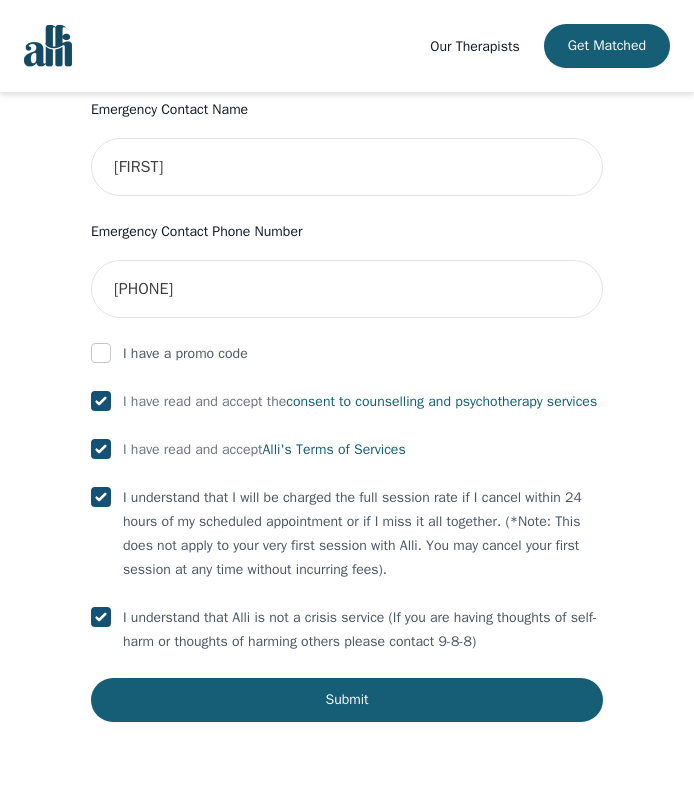 checkbox on "true" 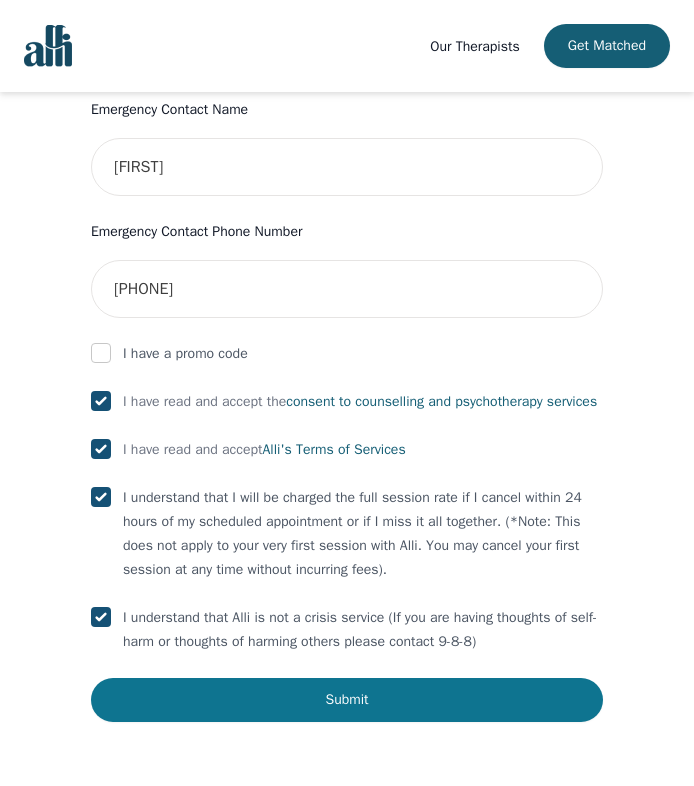 click on "Submit" at bounding box center [347, 700] 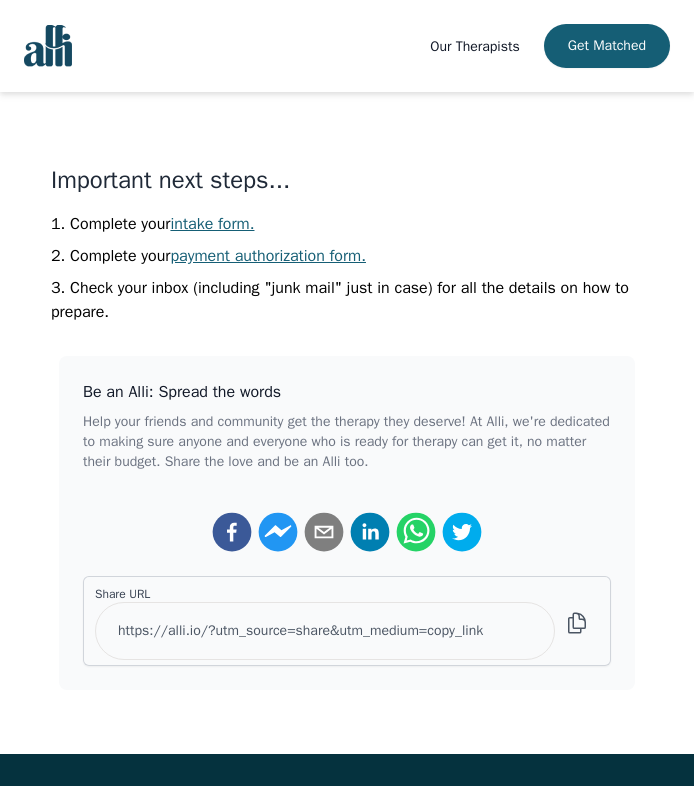 scroll, scrollTop: 397, scrollLeft: 0, axis: vertical 